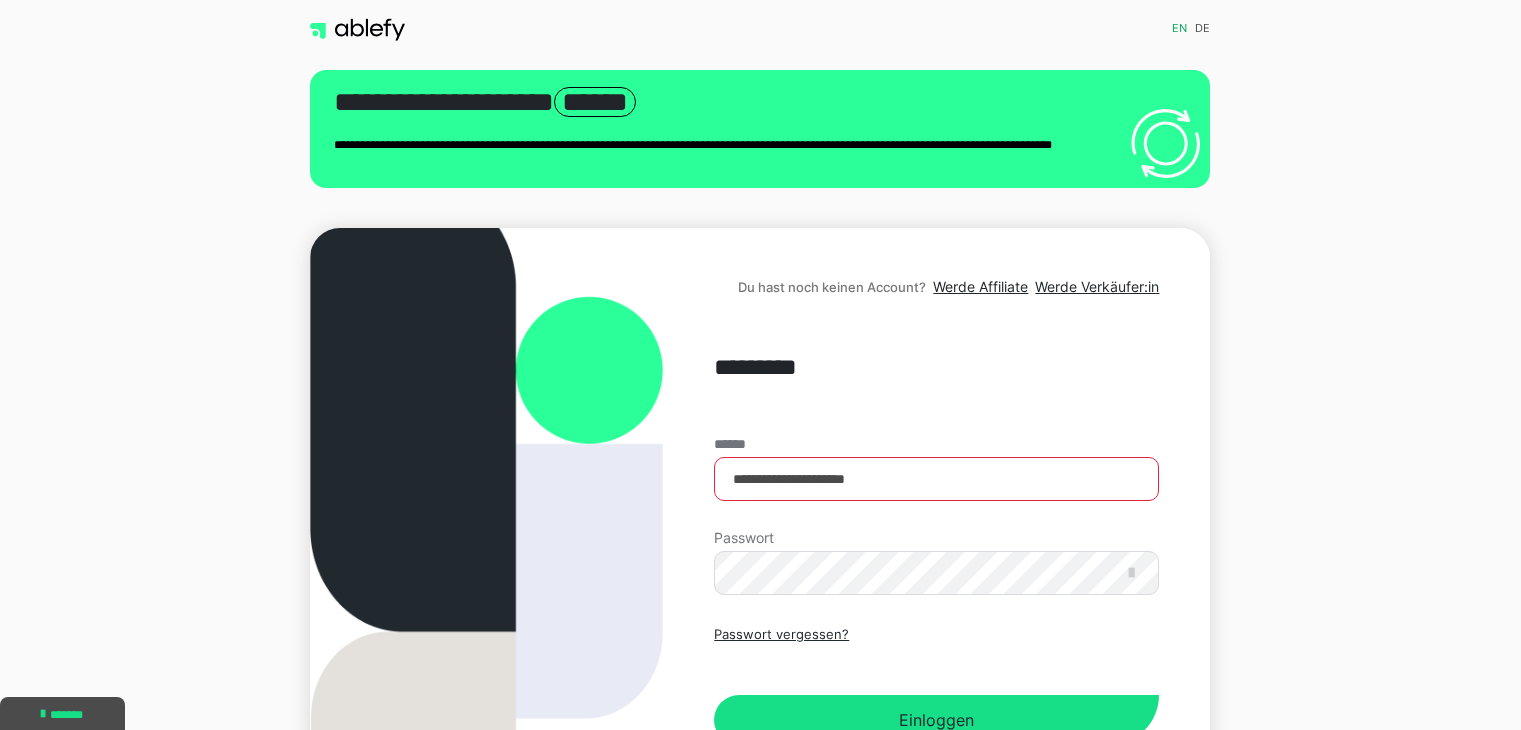 scroll, scrollTop: 0, scrollLeft: 0, axis: both 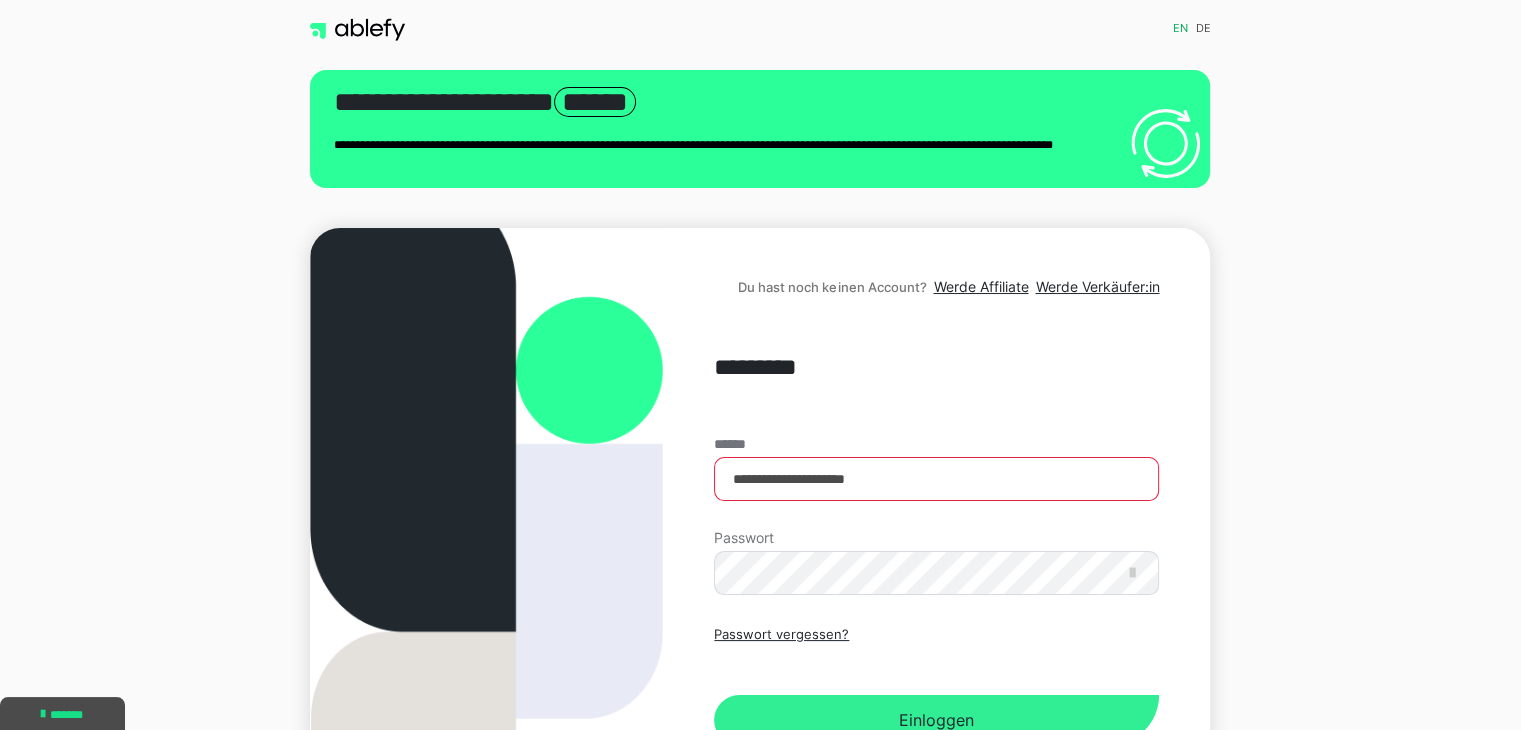 click on "Einloggen" at bounding box center (936, 720) 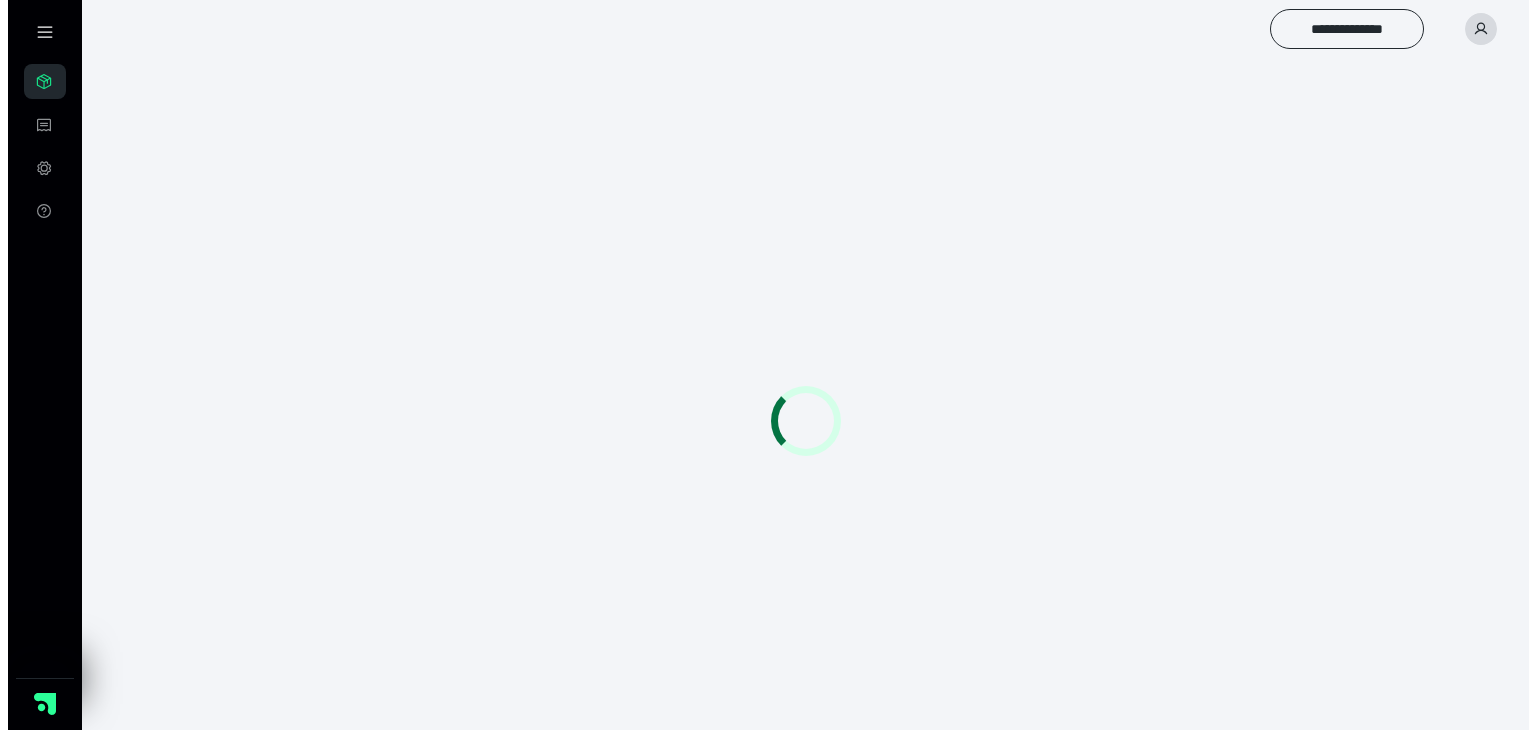 scroll, scrollTop: 0, scrollLeft: 0, axis: both 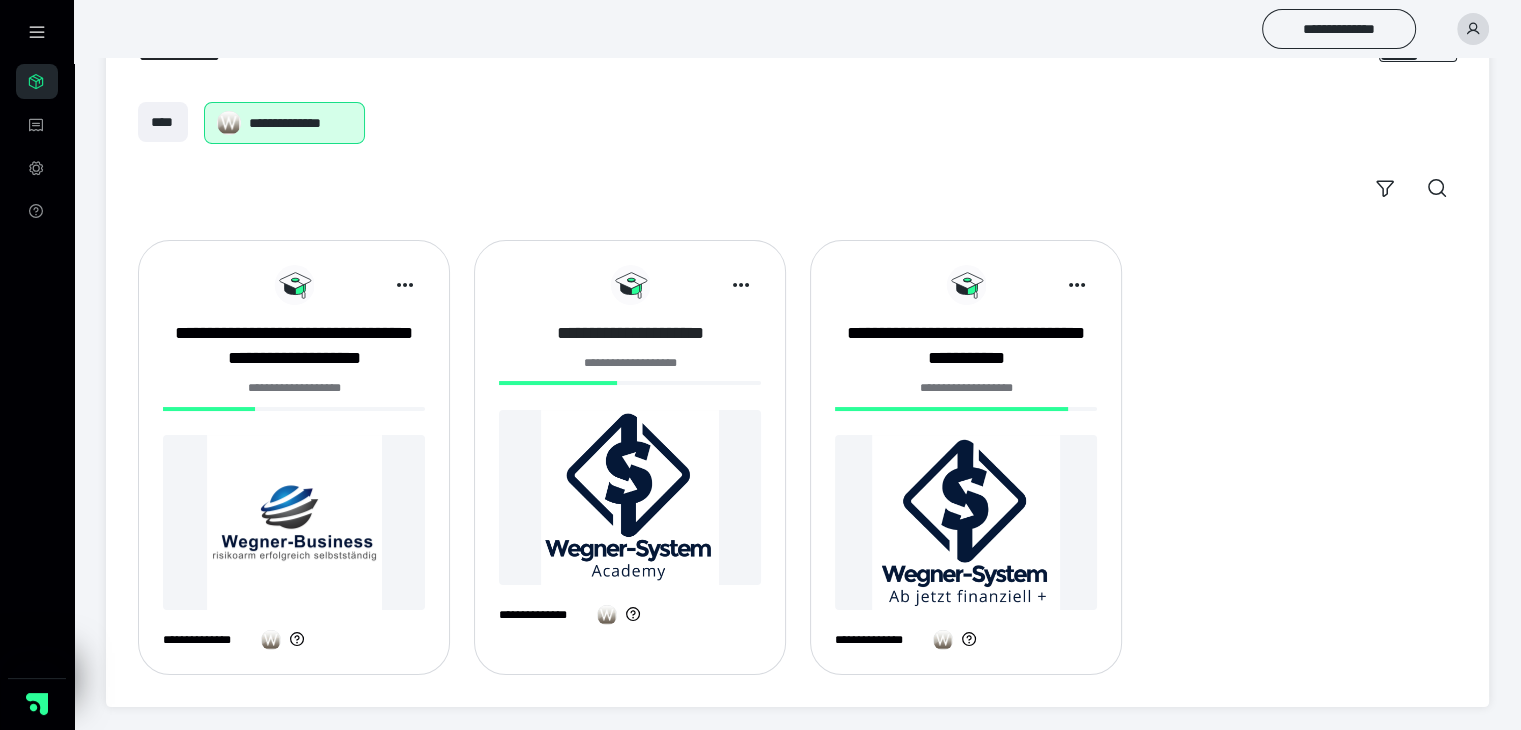 click on "**********" at bounding box center (630, 333) 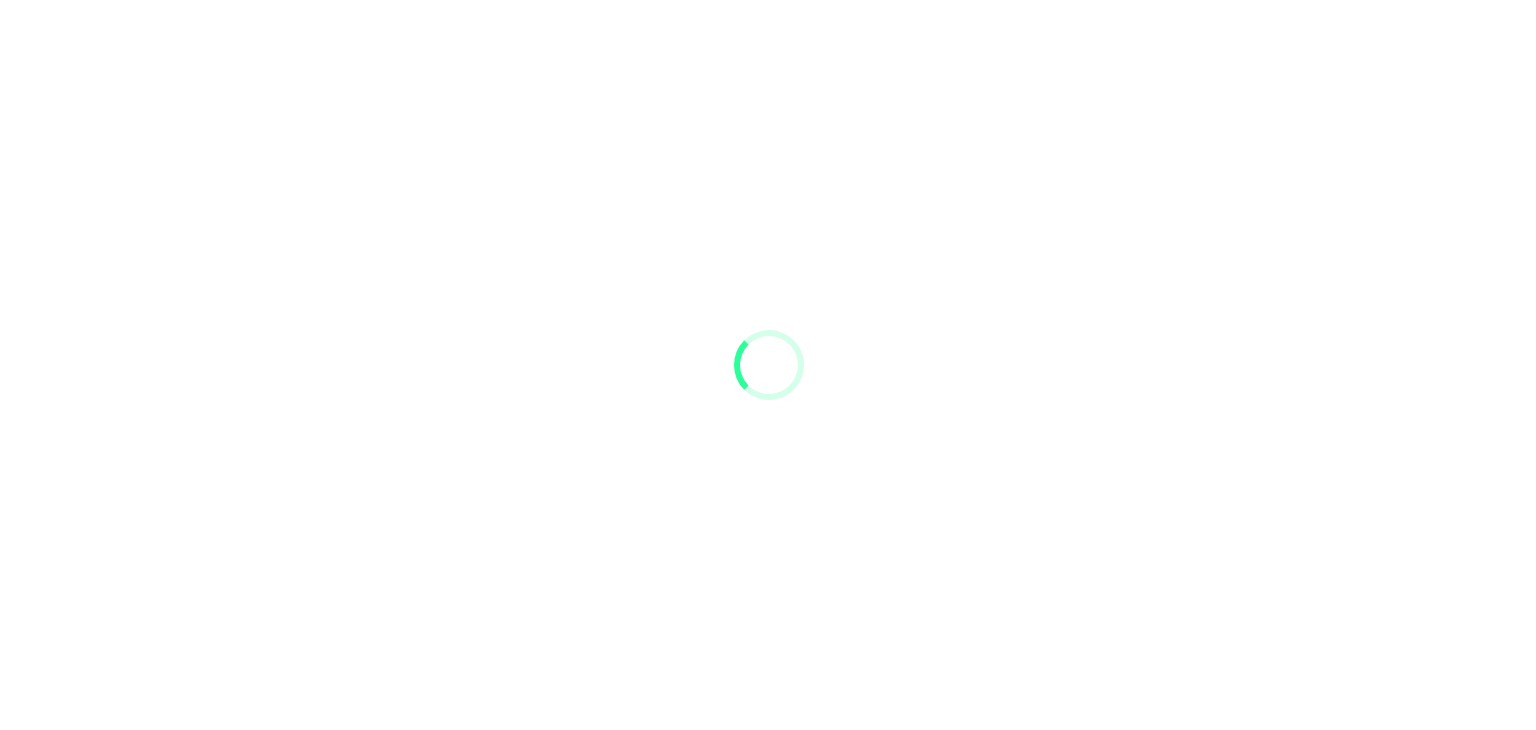 scroll, scrollTop: 0, scrollLeft: 0, axis: both 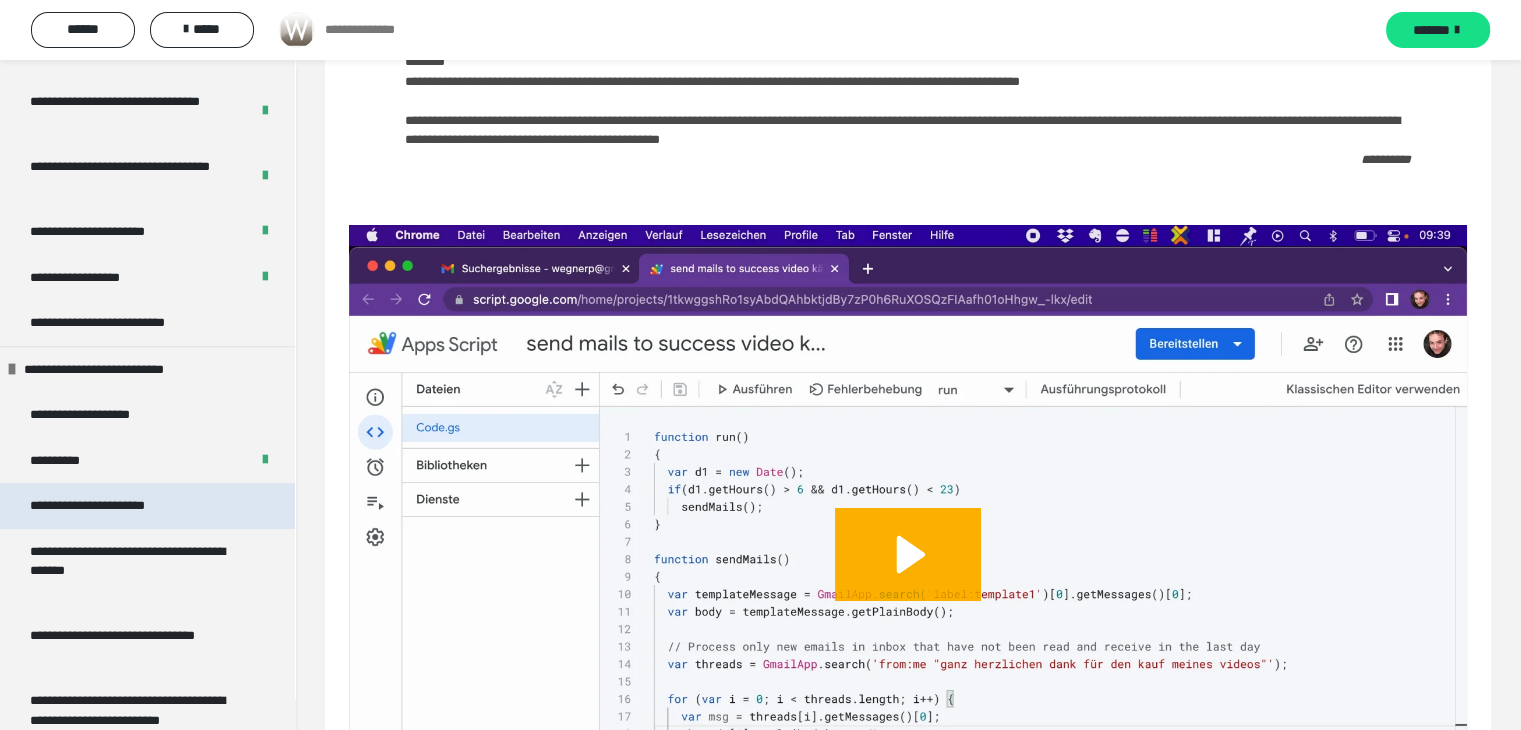 click on "**********" at bounding box center [95, 506] 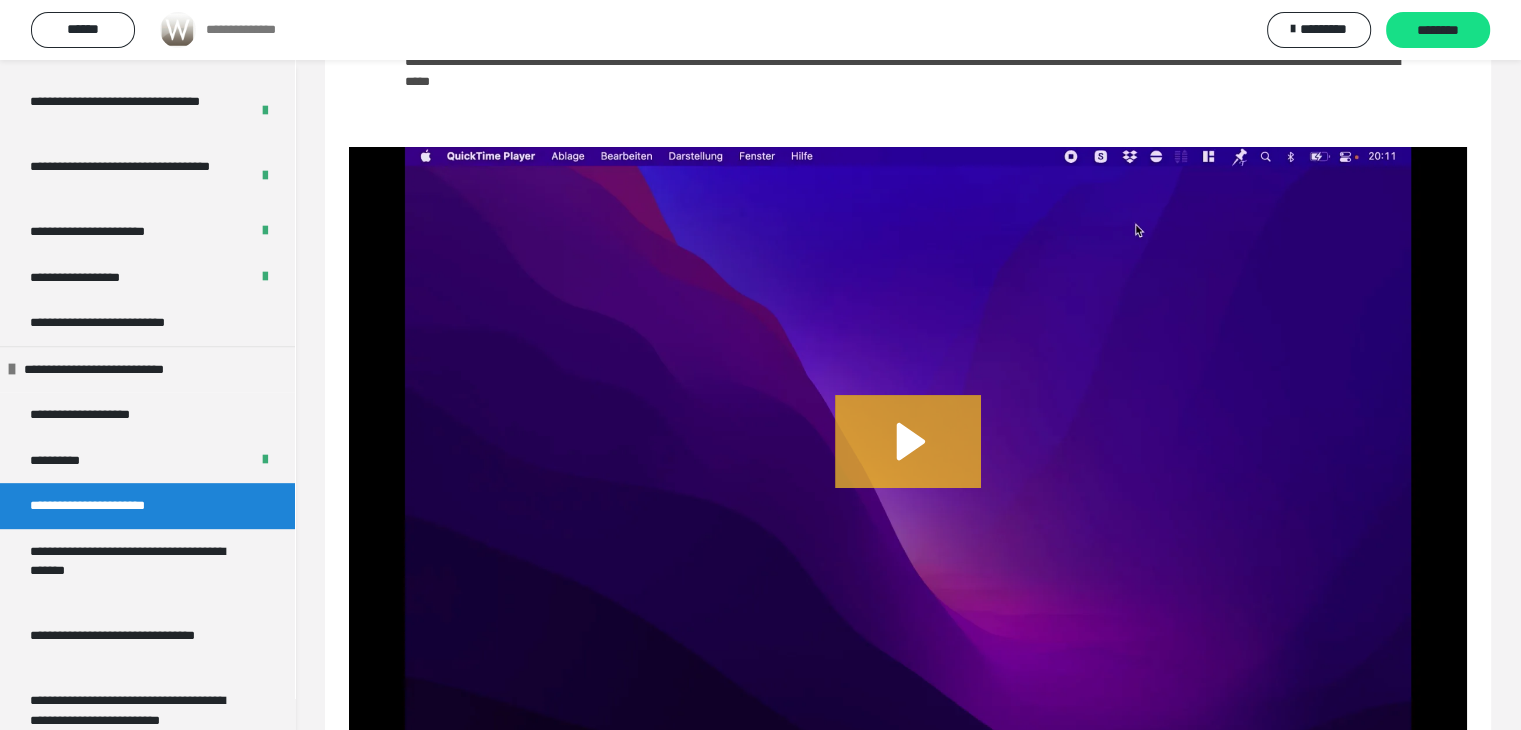 click 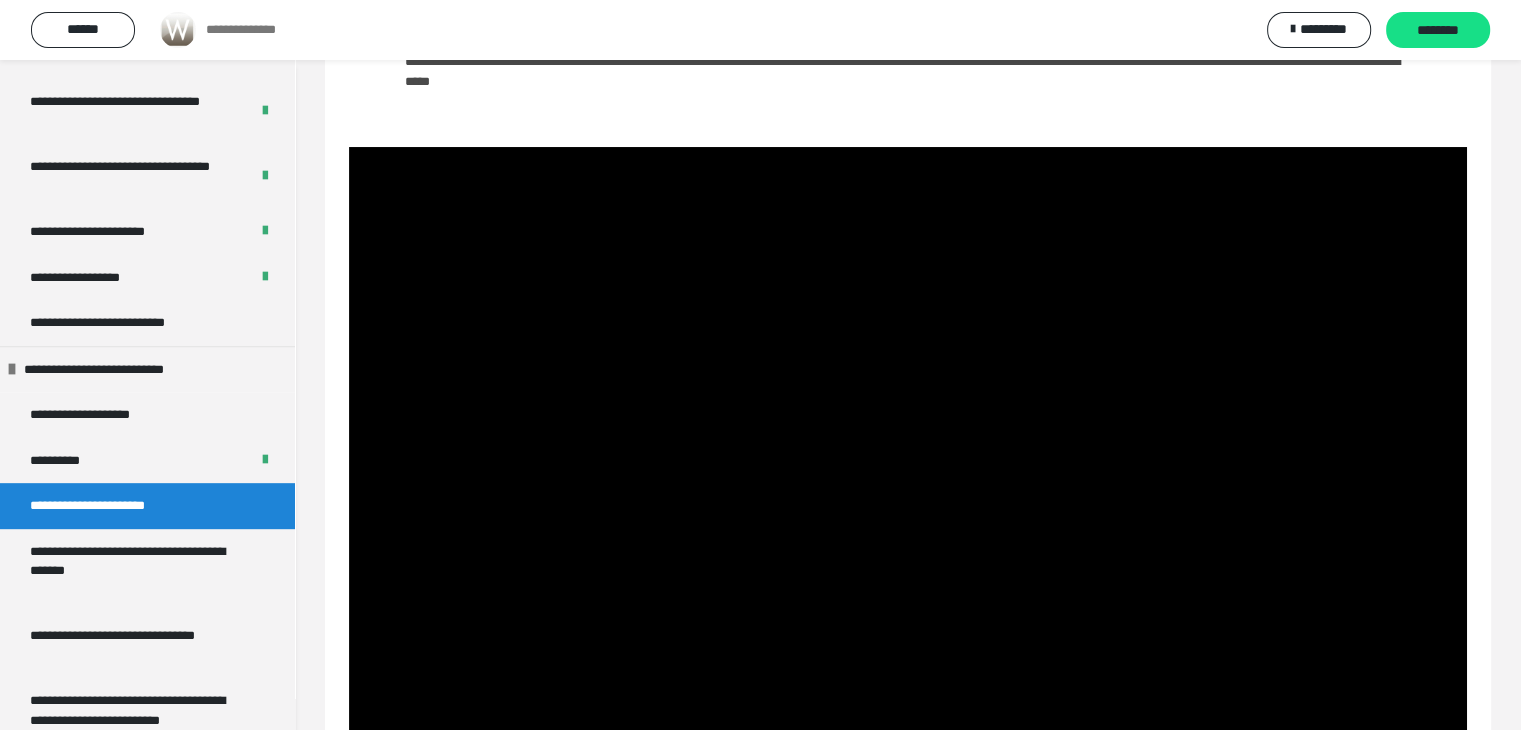 scroll, scrollTop: 400, scrollLeft: 0, axis: vertical 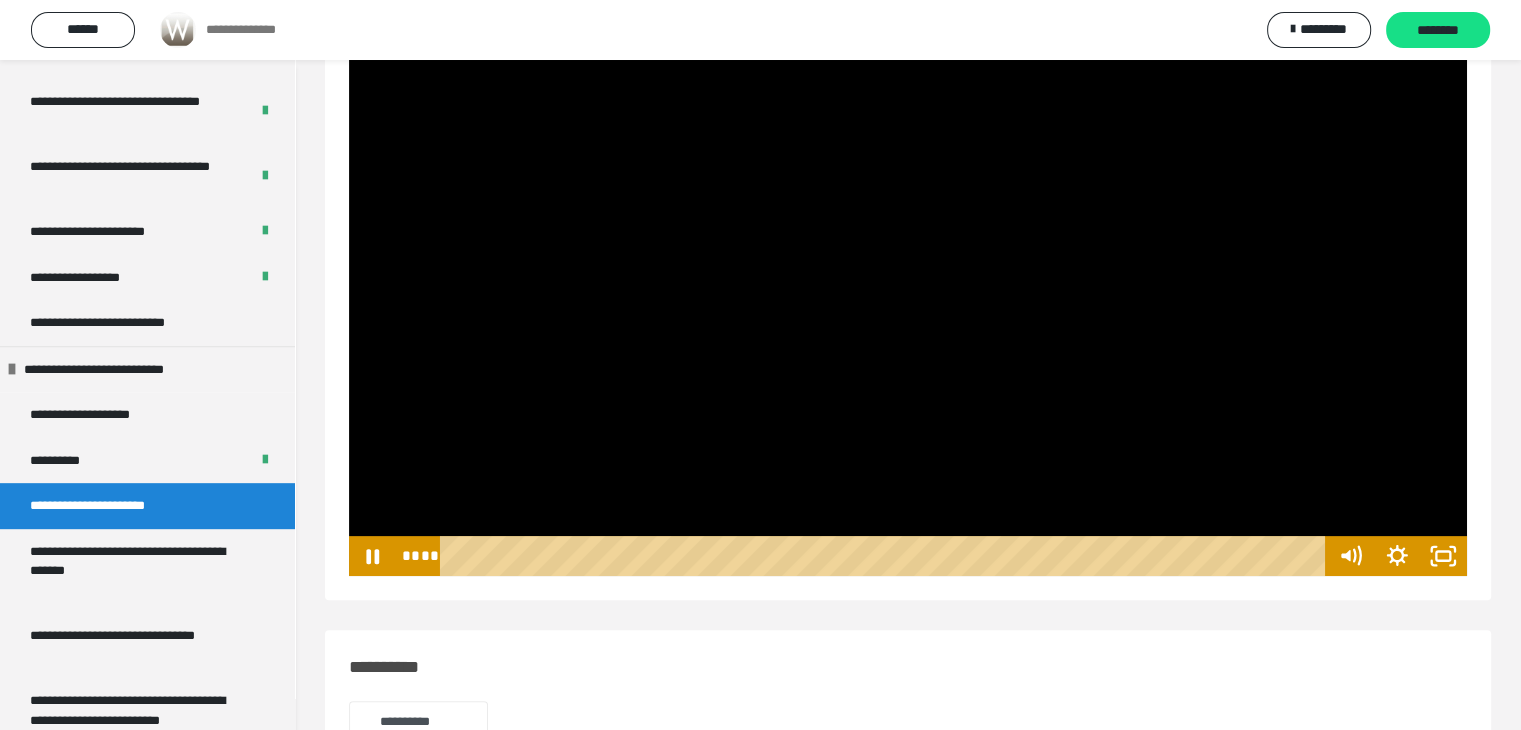 click at bounding box center (887, 556) 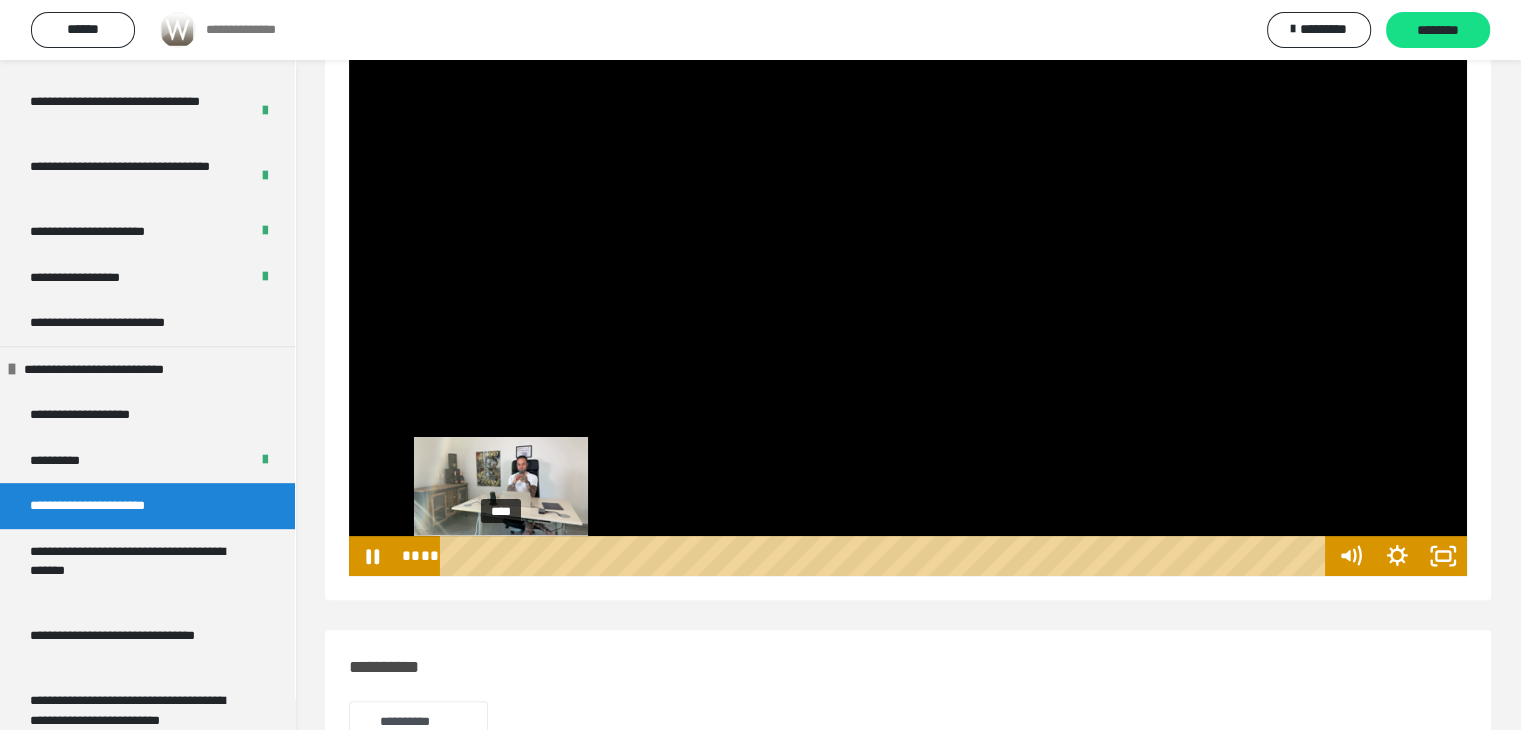 click on "****" at bounding box center [887, 556] 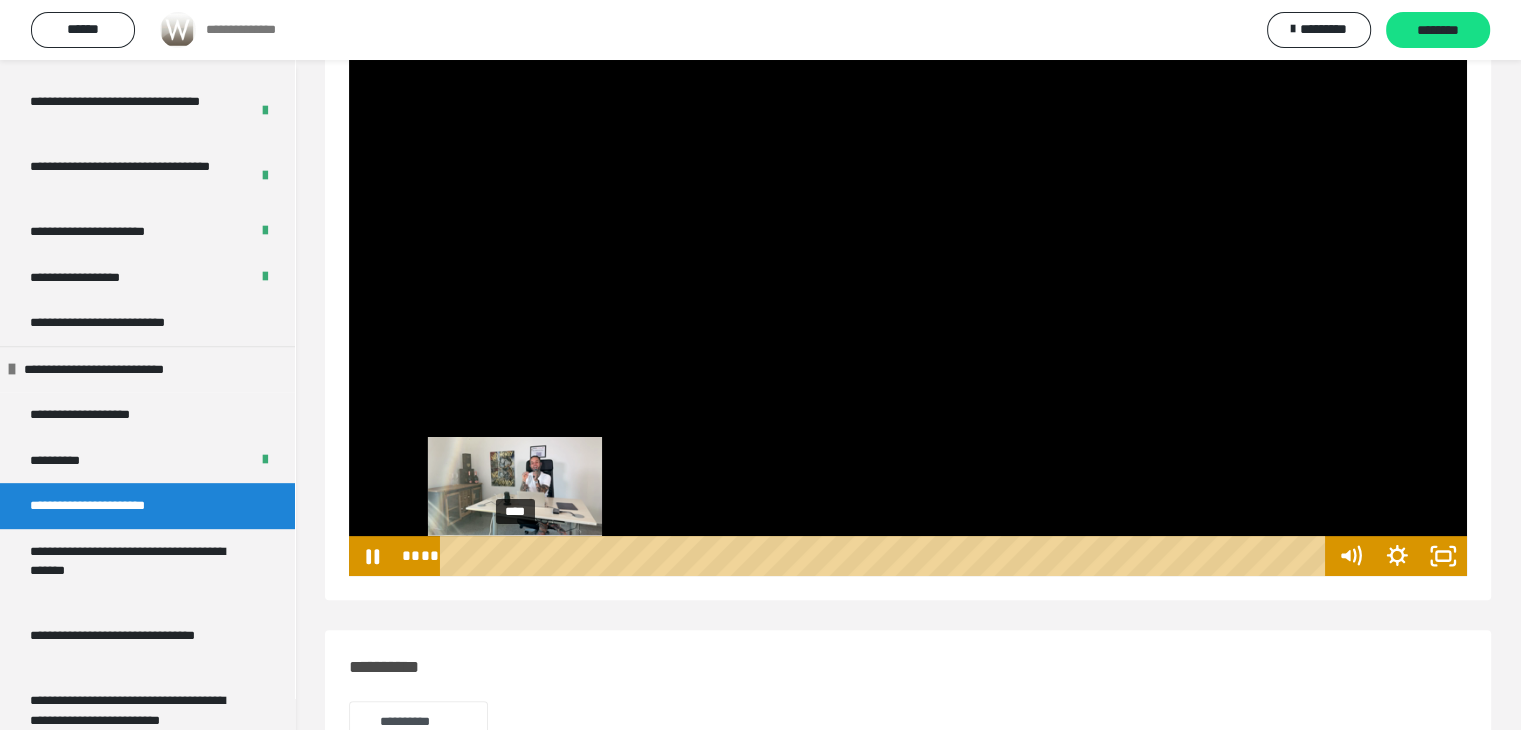 click on "****" at bounding box center [887, 556] 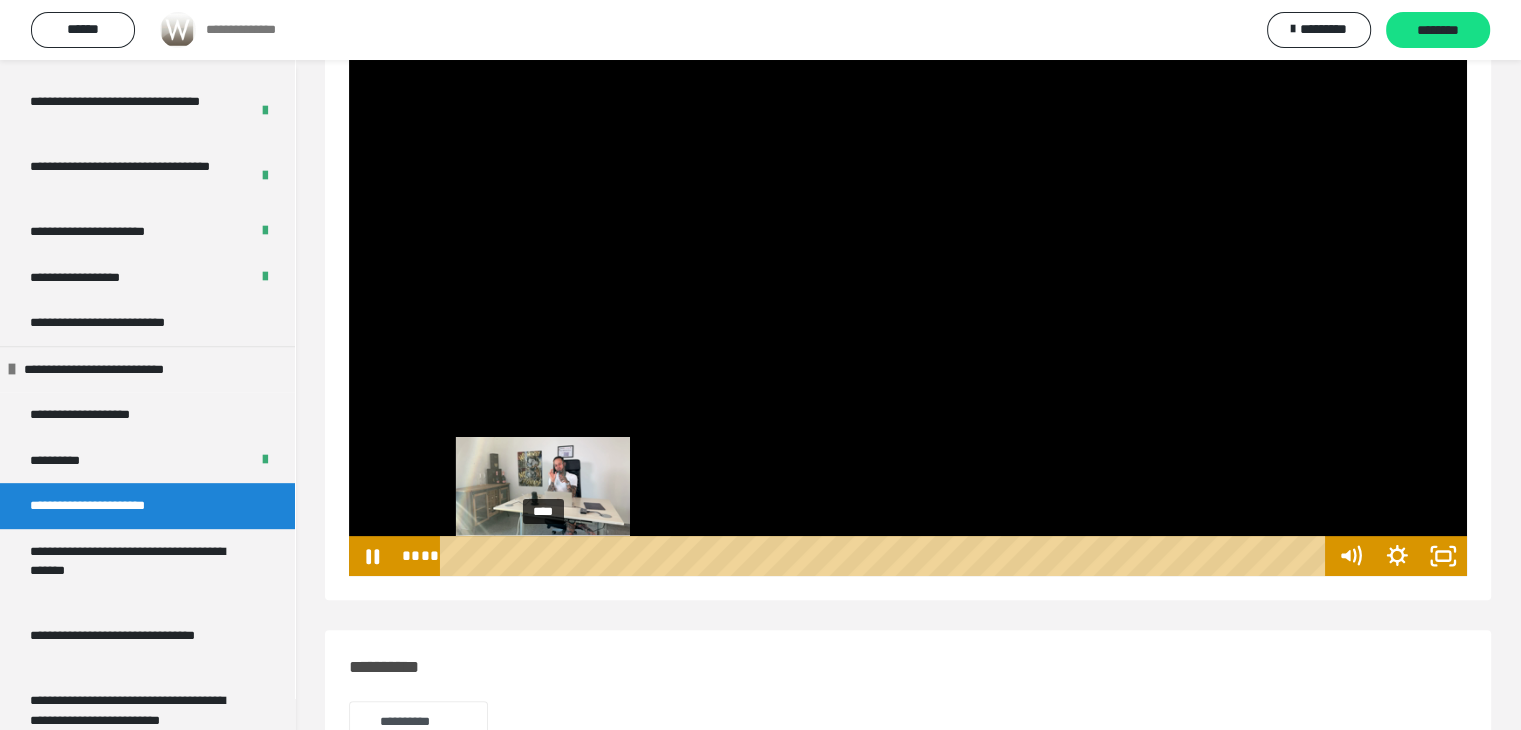 click on "****" at bounding box center [887, 556] 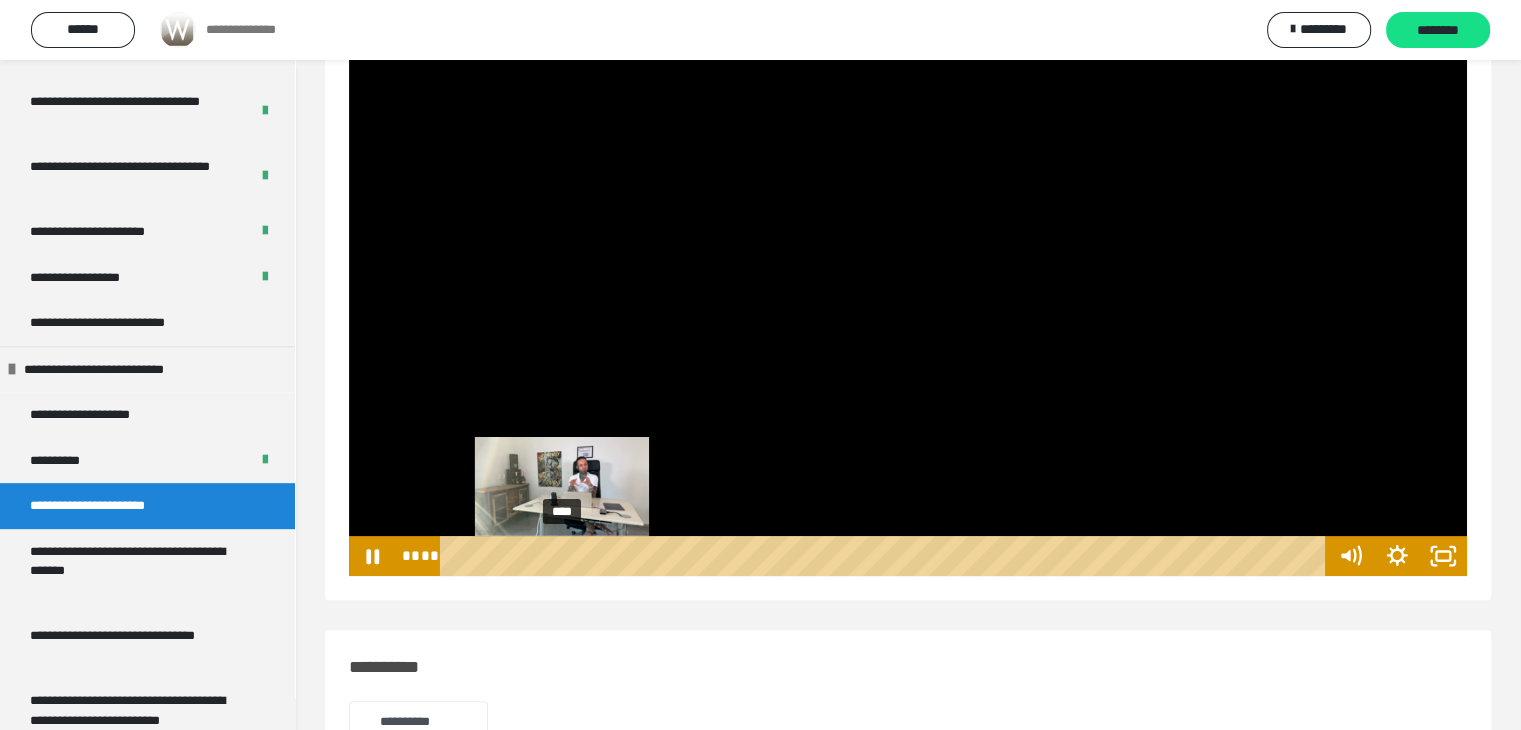click on "****" at bounding box center (887, 556) 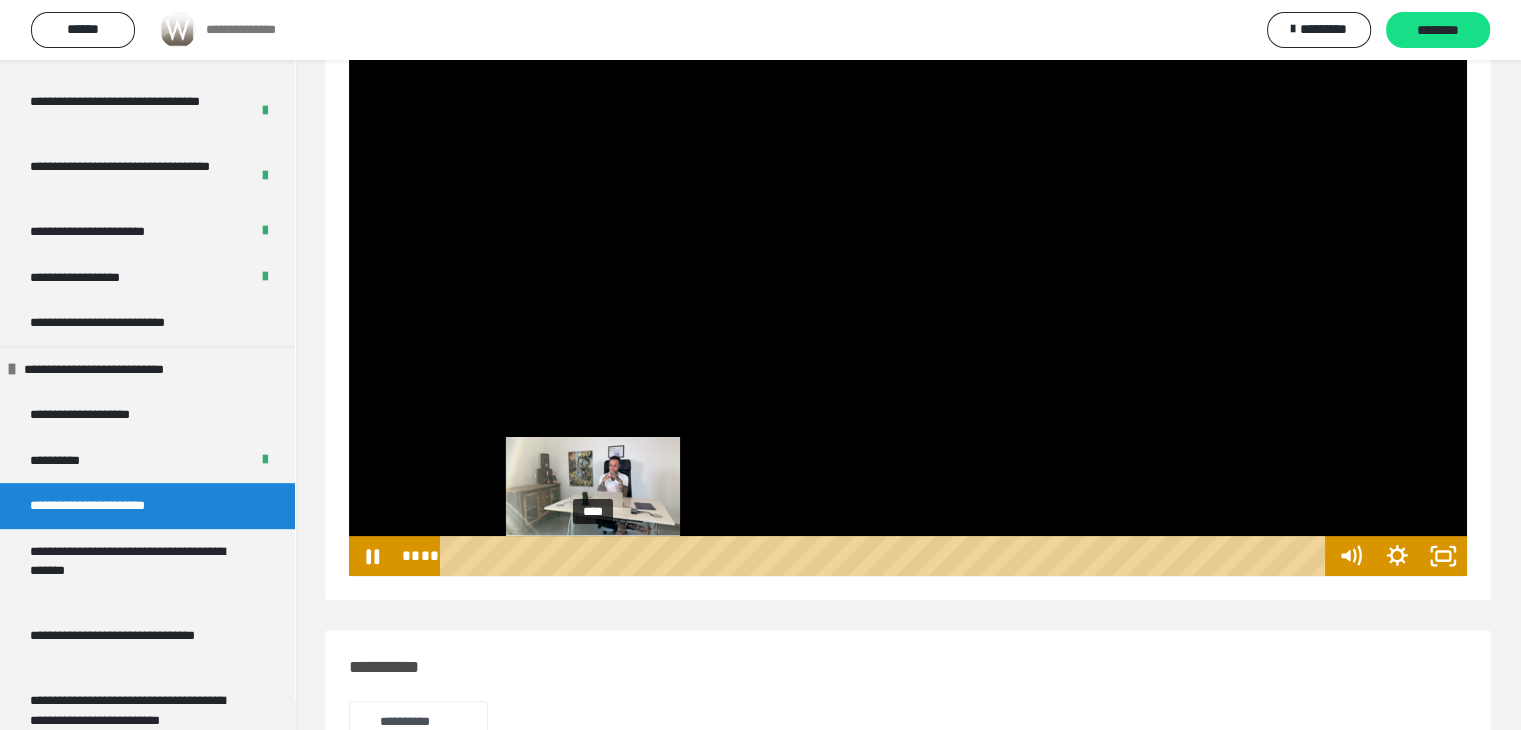 click on "****" at bounding box center [887, 556] 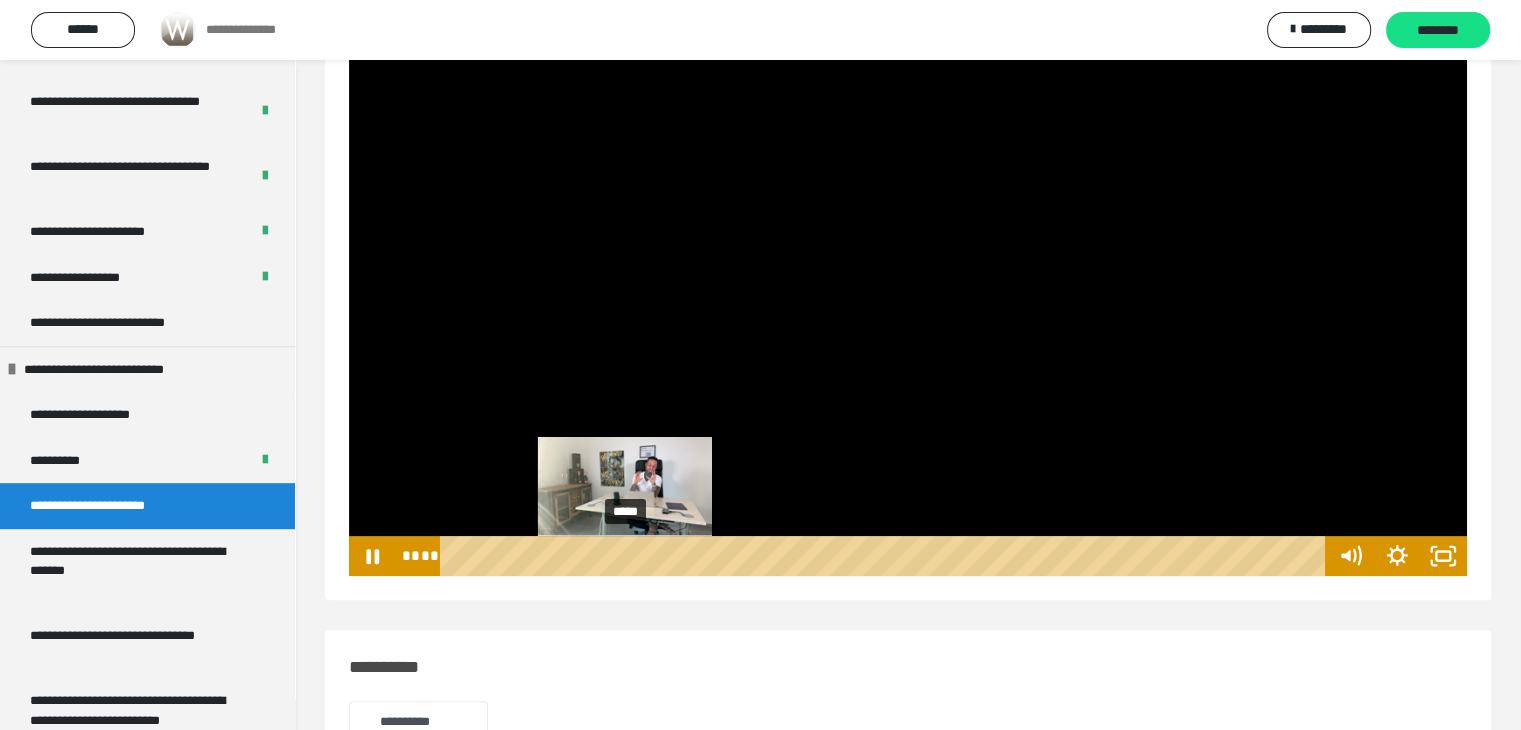 click on "*****" at bounding box center (887, 556) 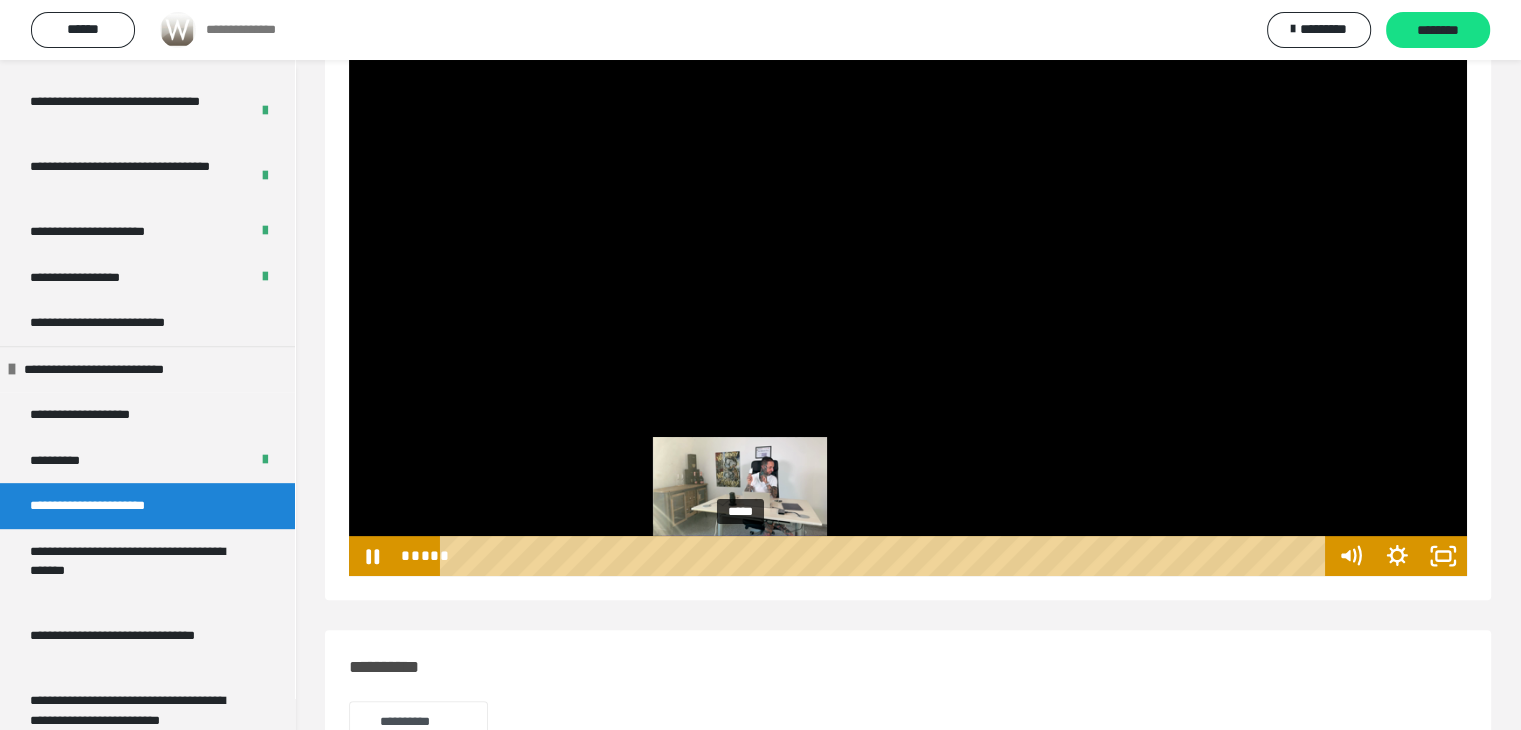 click on "*****" at bounding box center [887, 556] 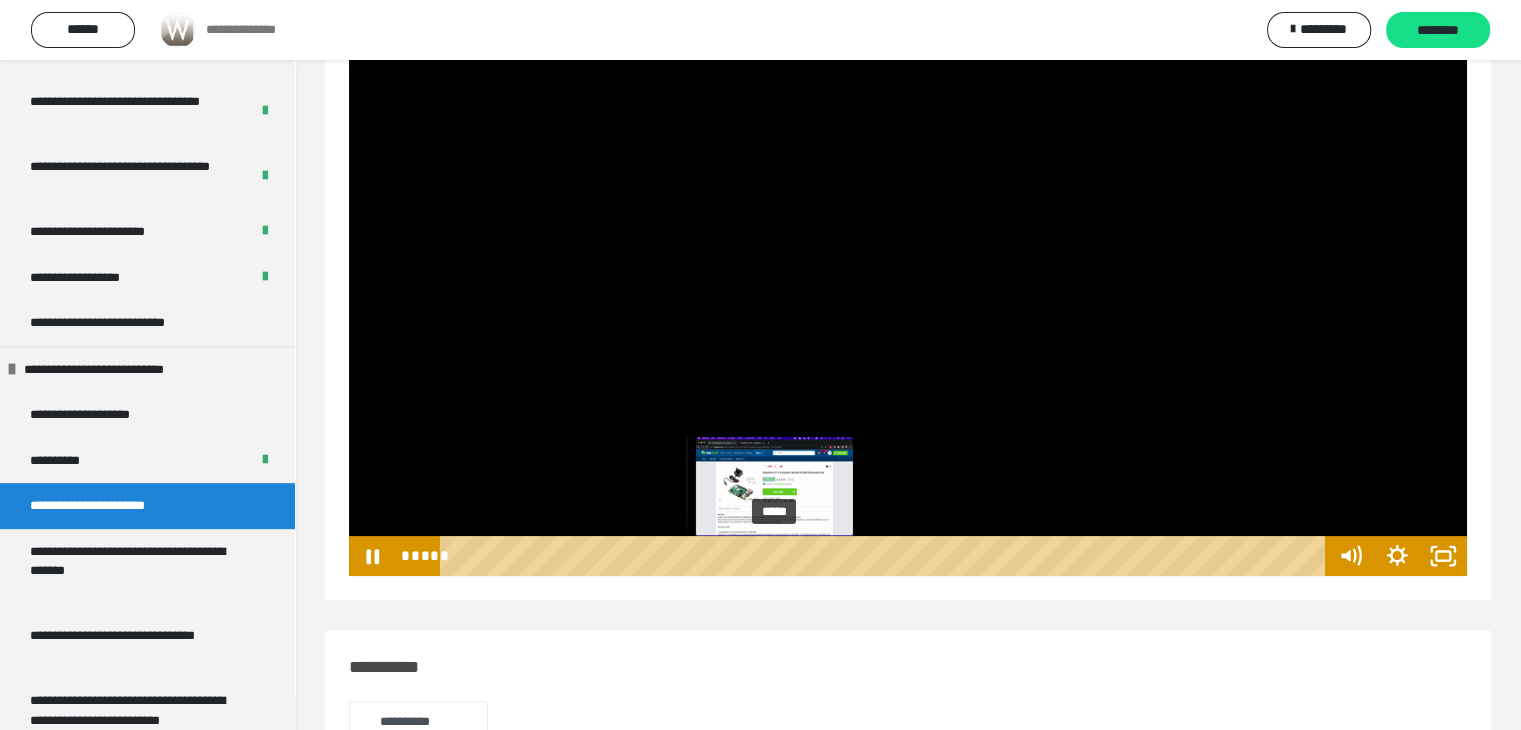 click on "*****" at bounding box center (887, 556) 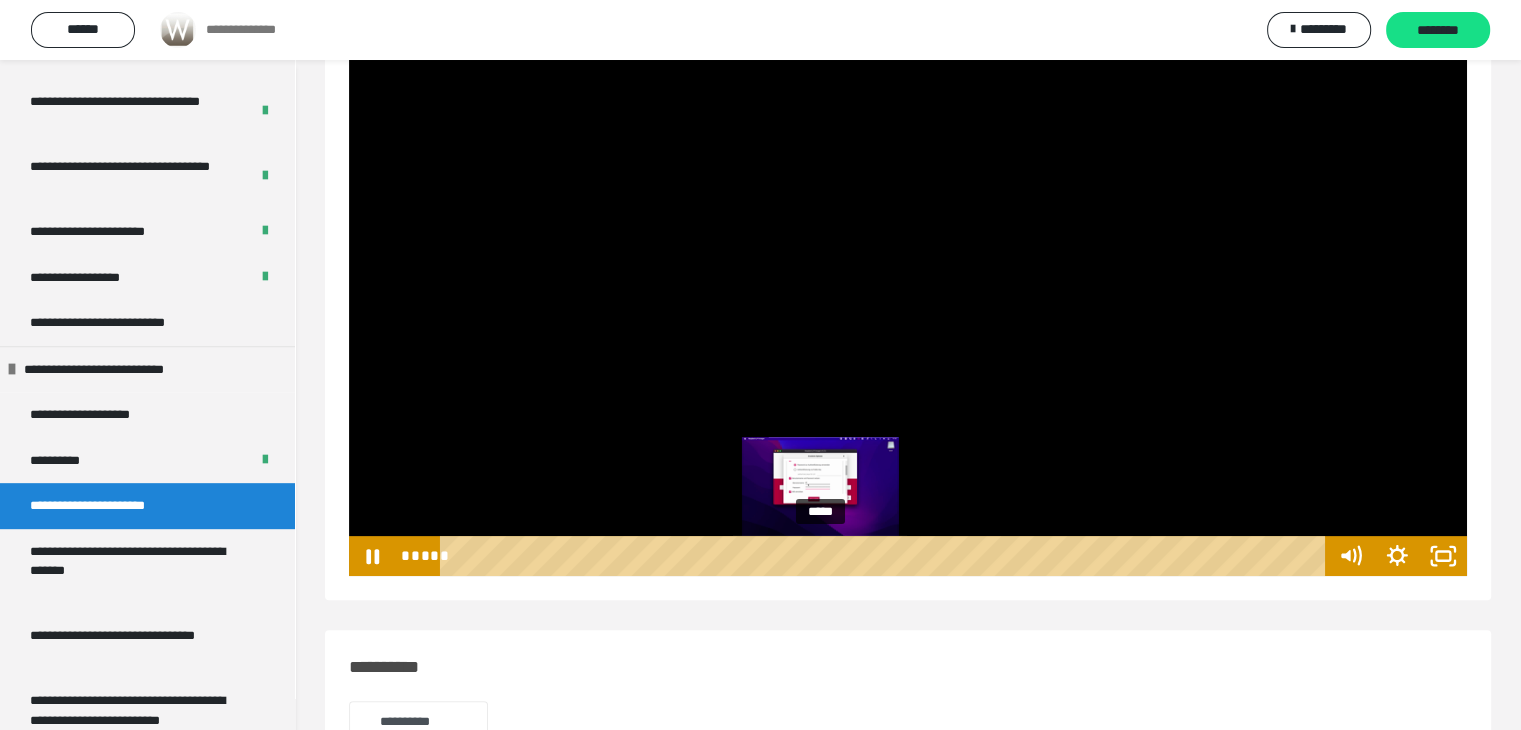 click on "*****" at bounding box center [887, 556] 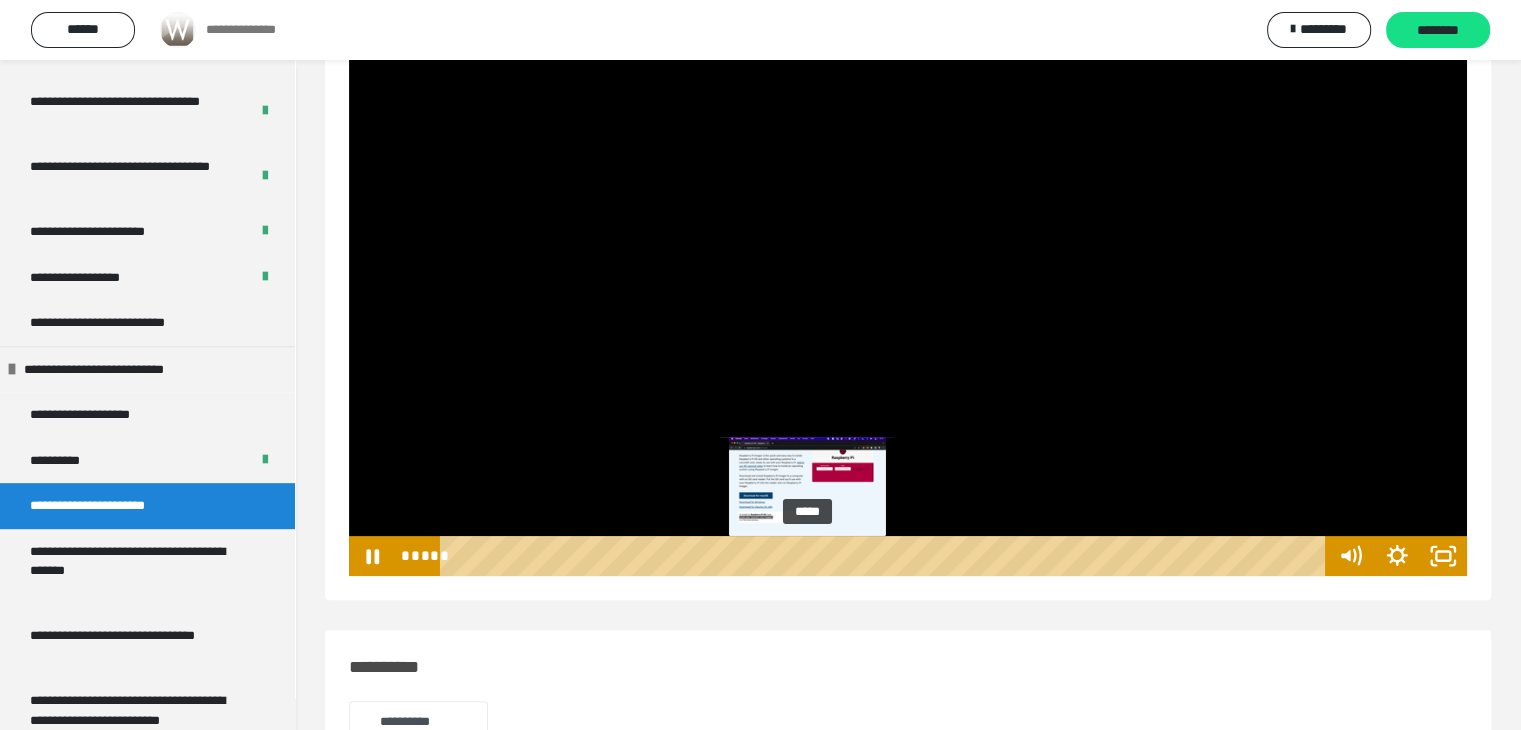 click on "*****" at bounding box center [887, 556] 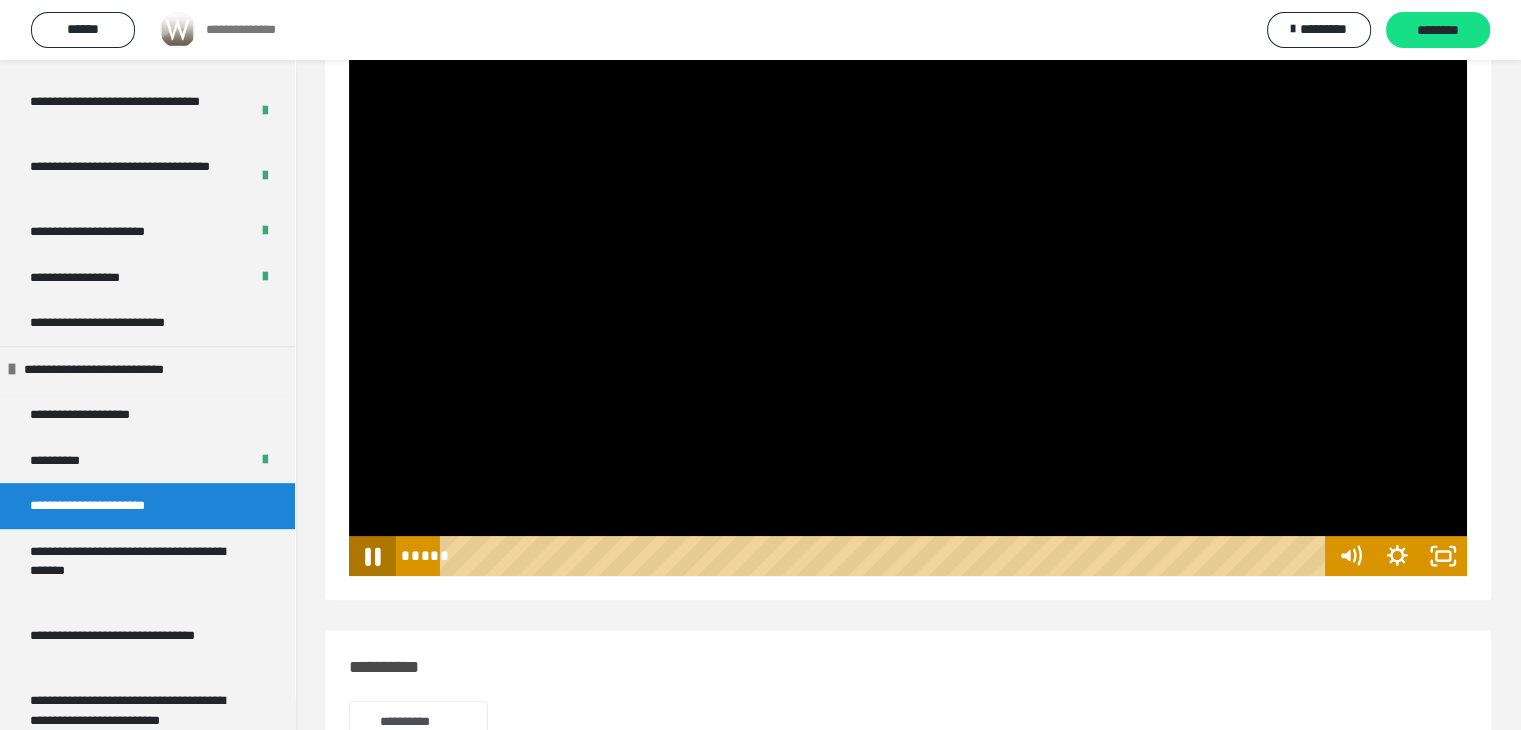 click 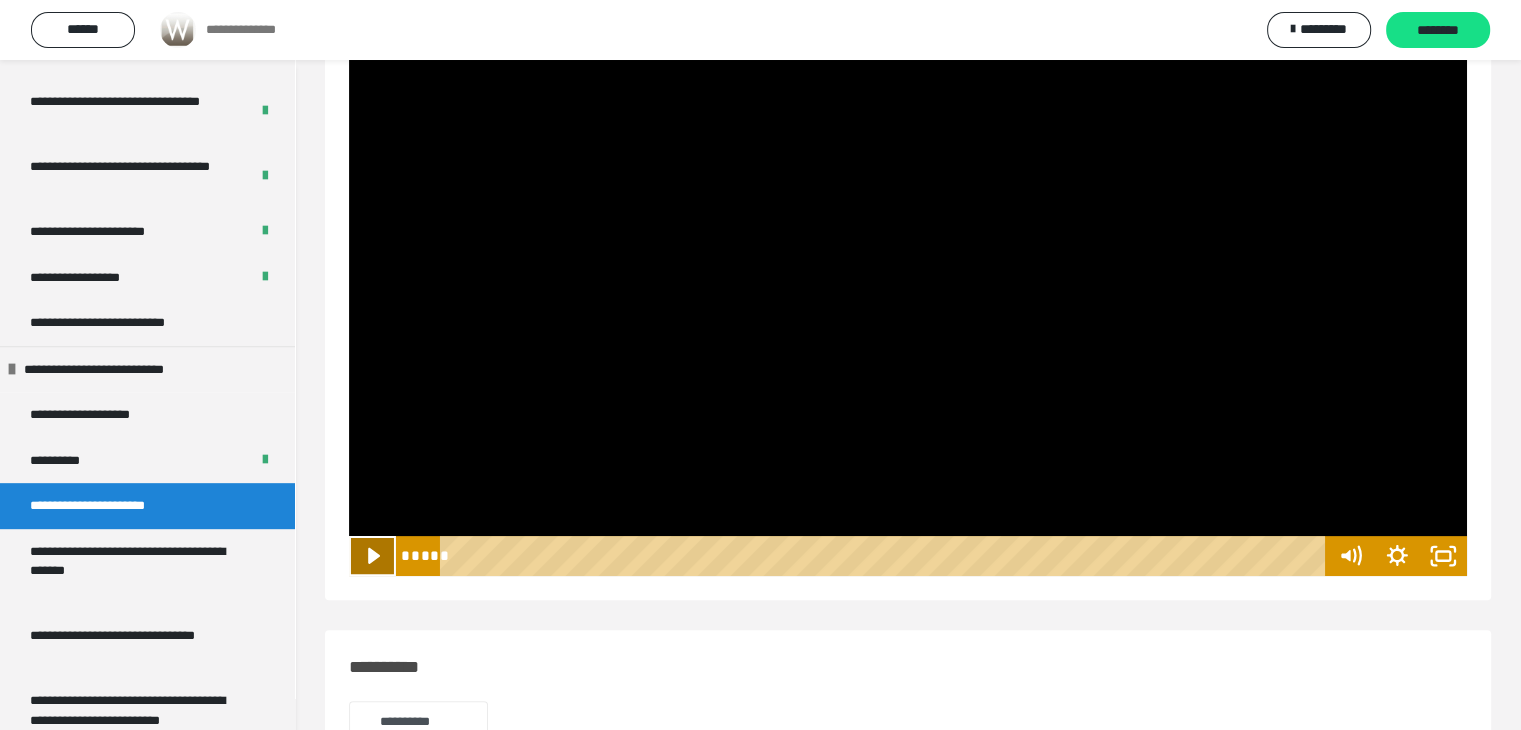 click 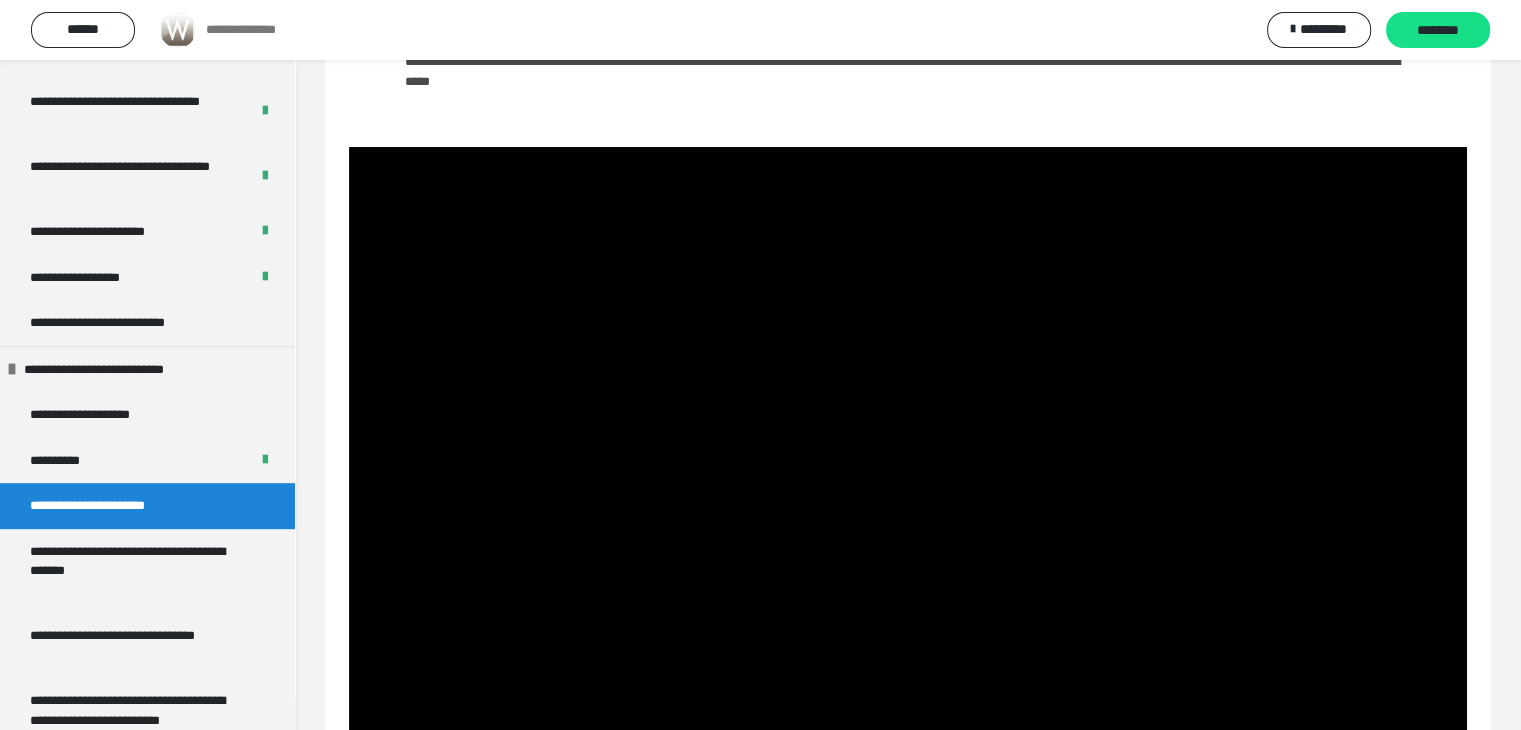 scroll, scrollTop: 400, scrollLeft: 0, axis: vertical 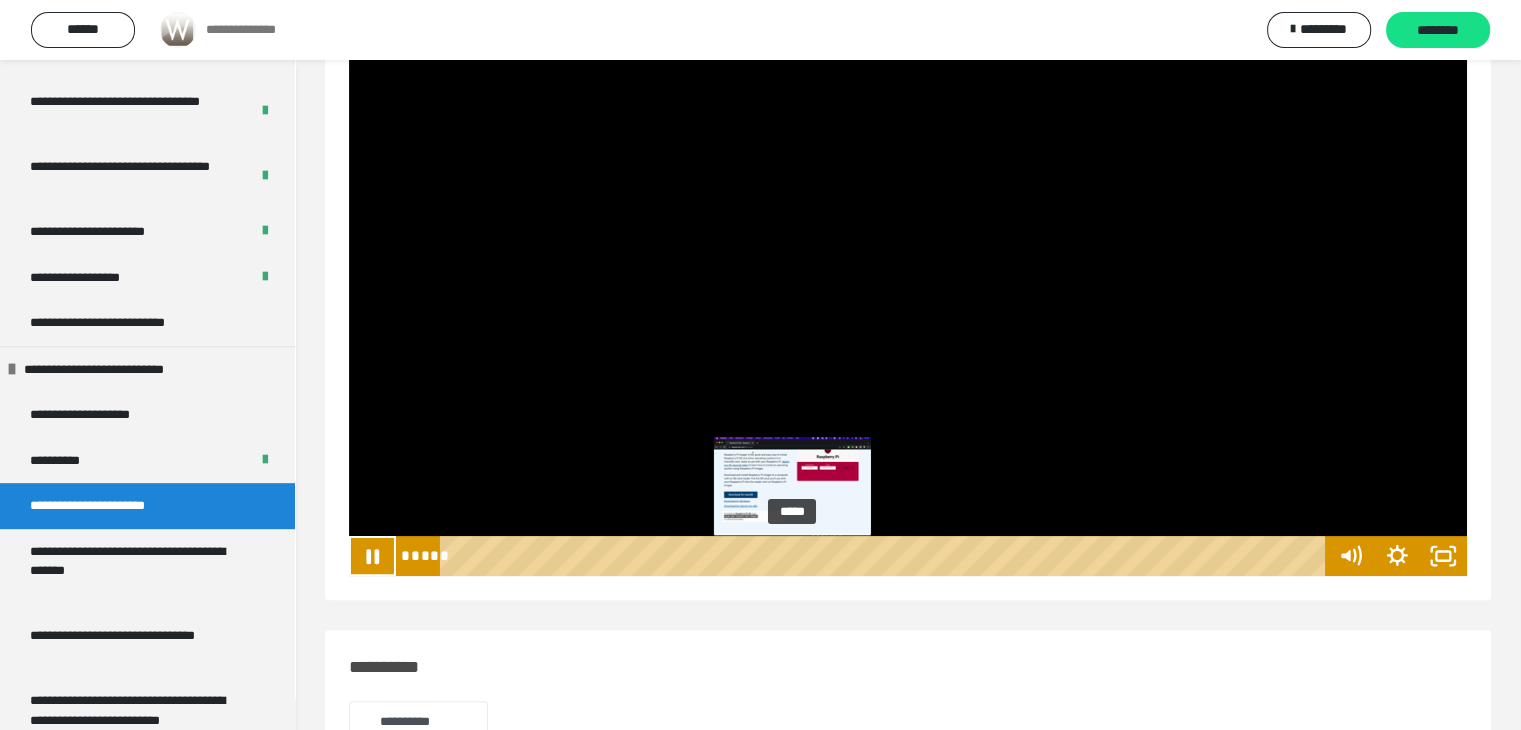 click on "*****" at bounding box center (887, 556) 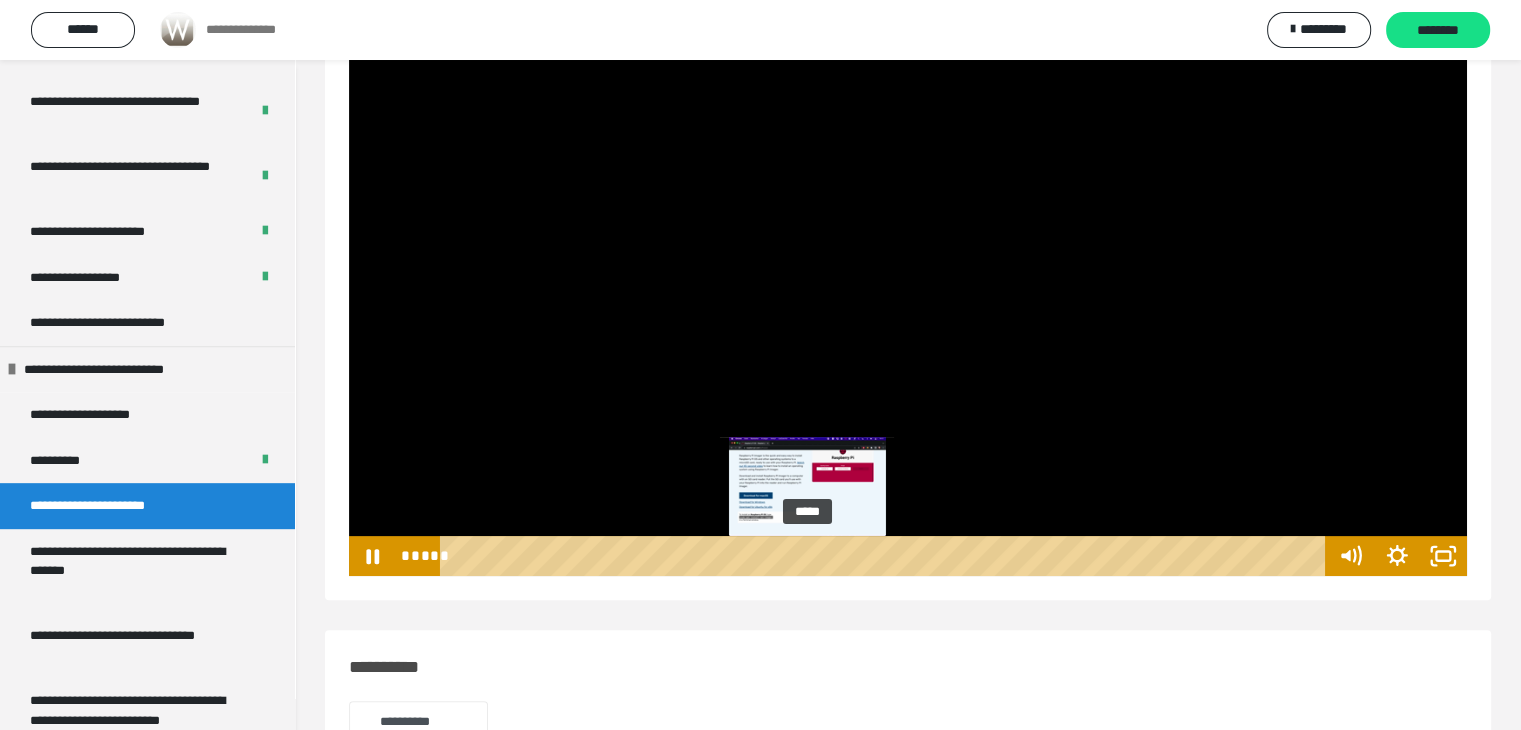 click on "*****" at bounding box center [887, 556] 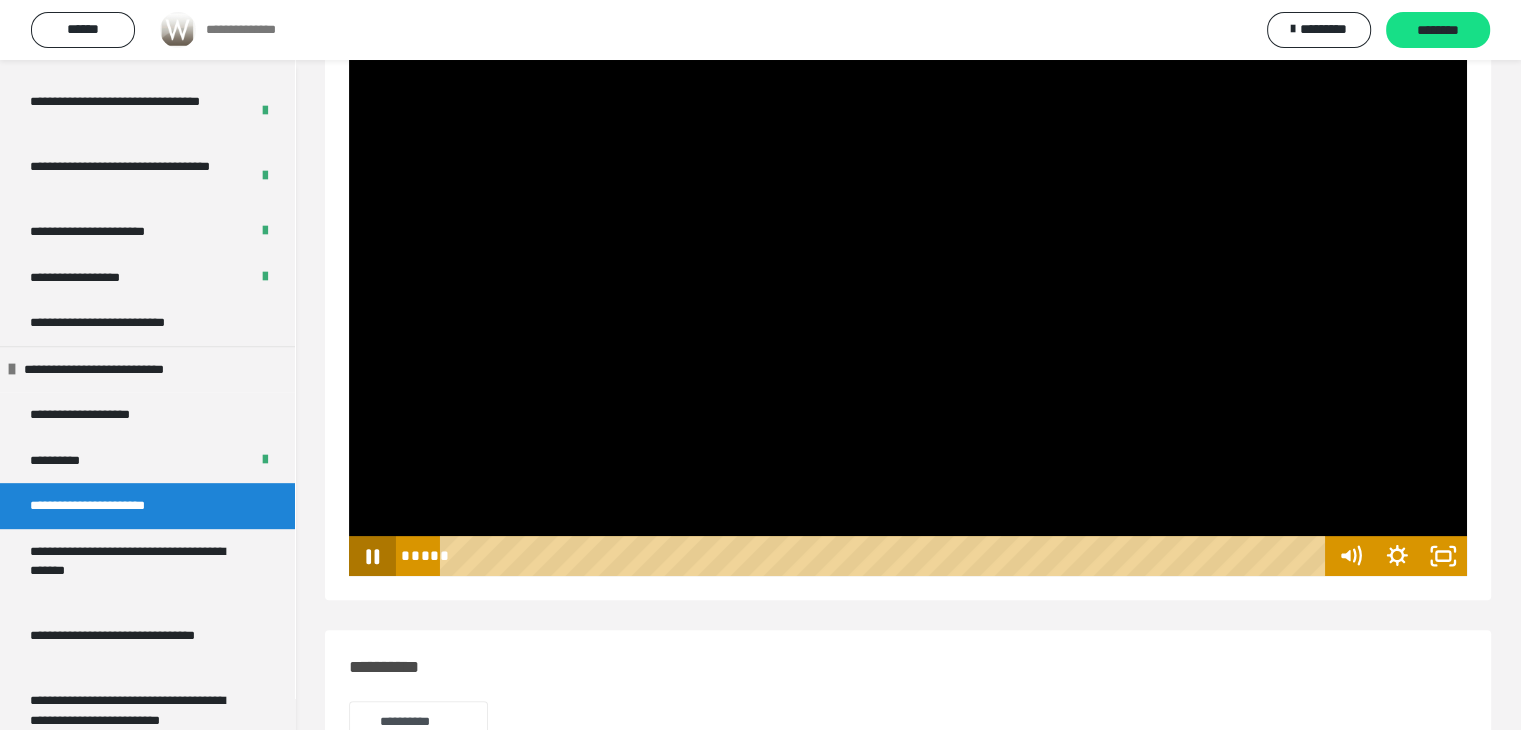 click 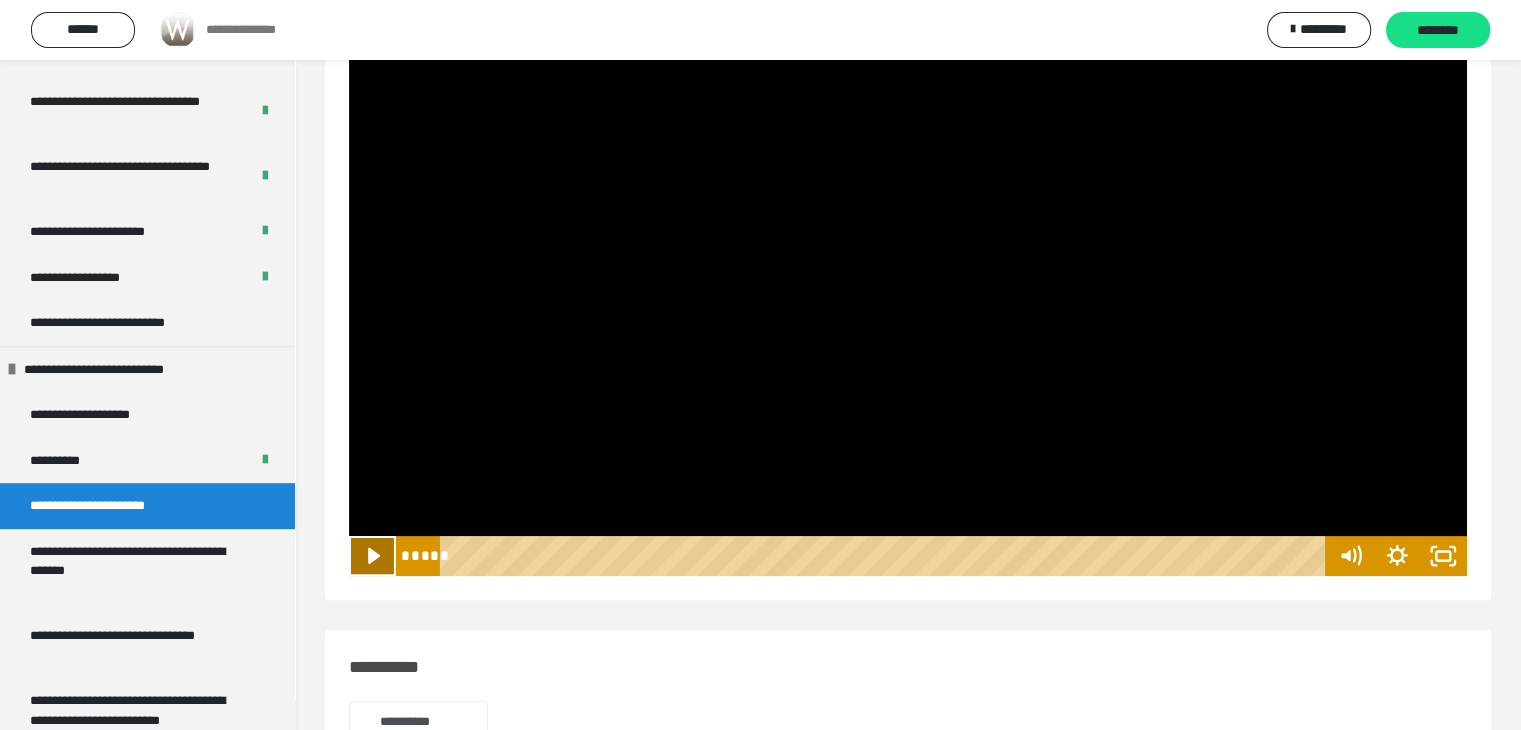 click 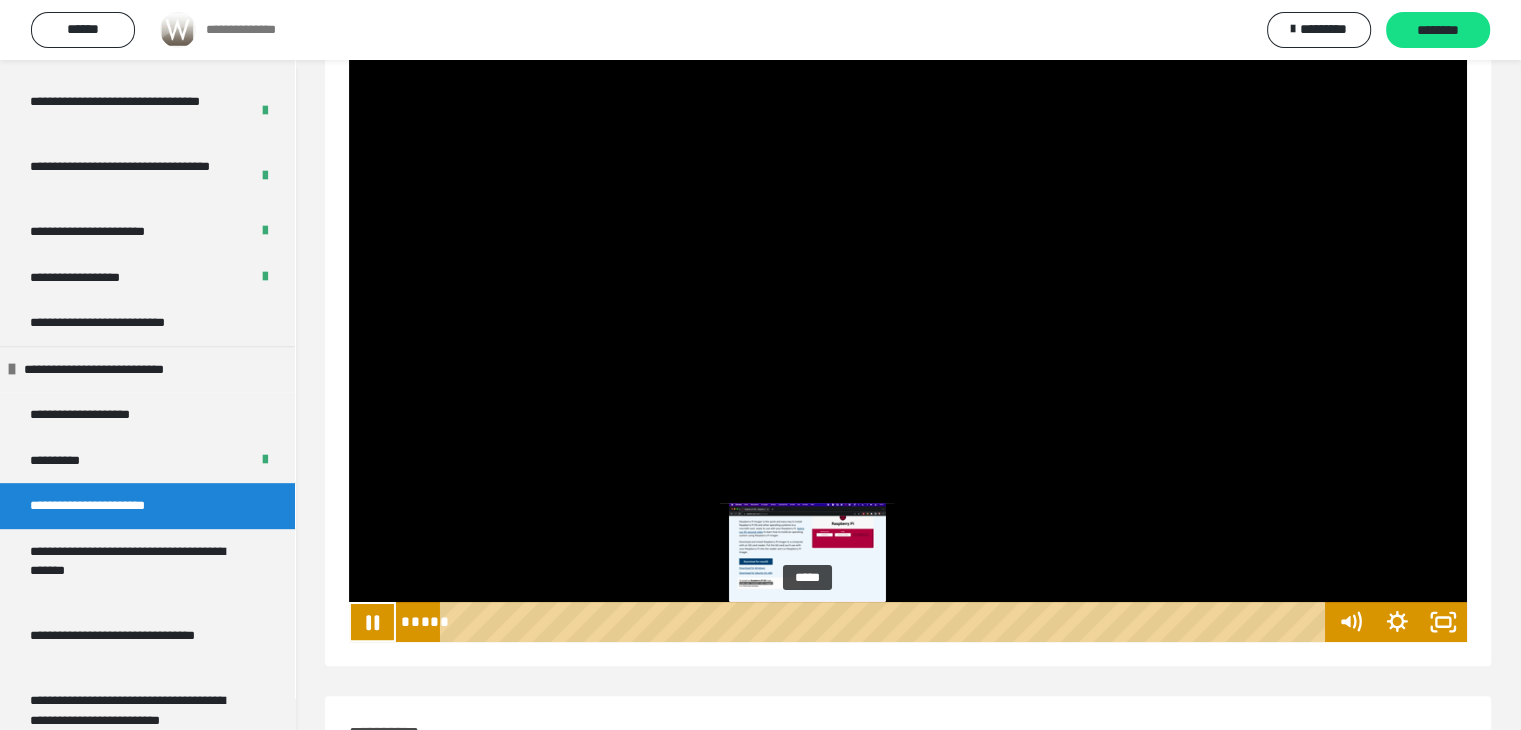 scroll, scrollTop: 300, scrollLeft: 0, axis: vertical 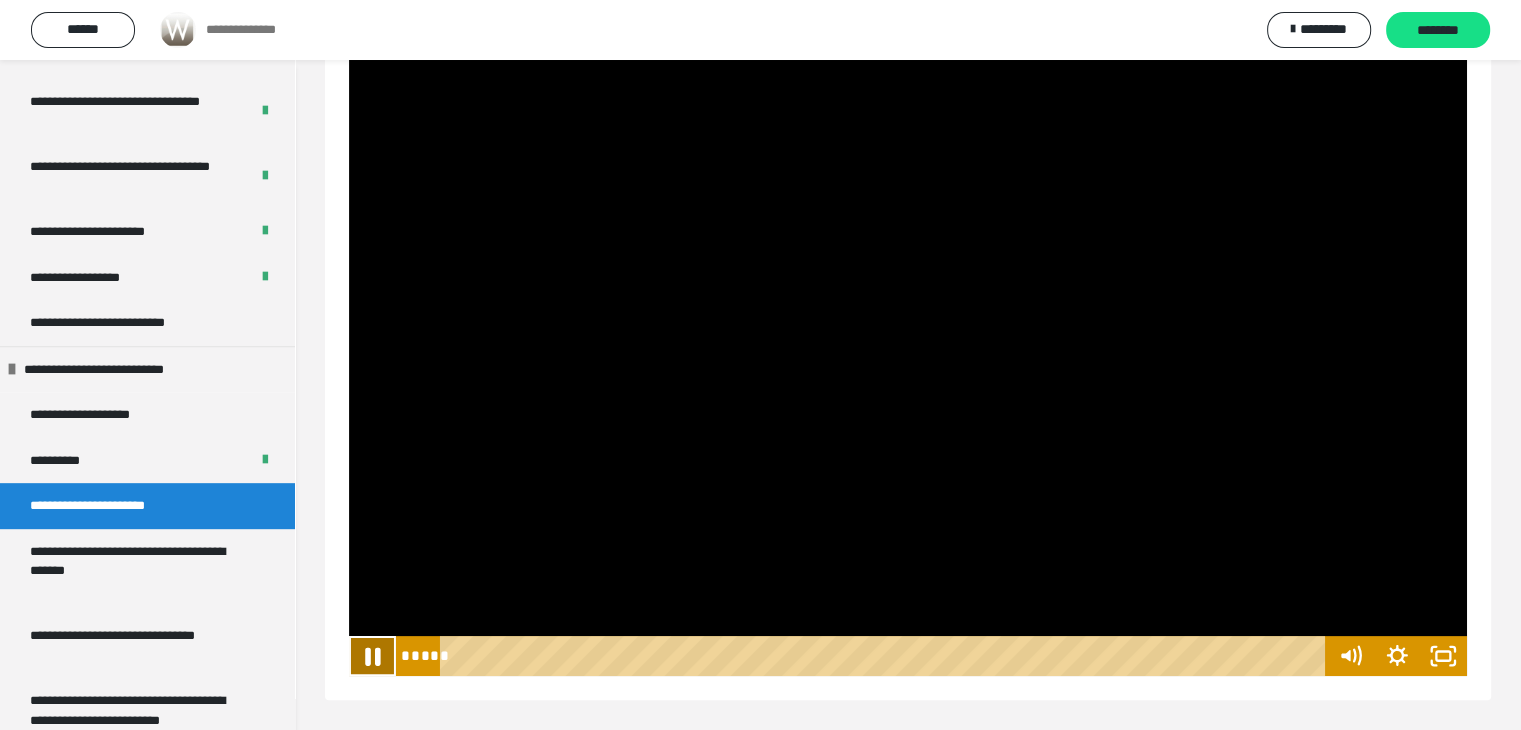 click 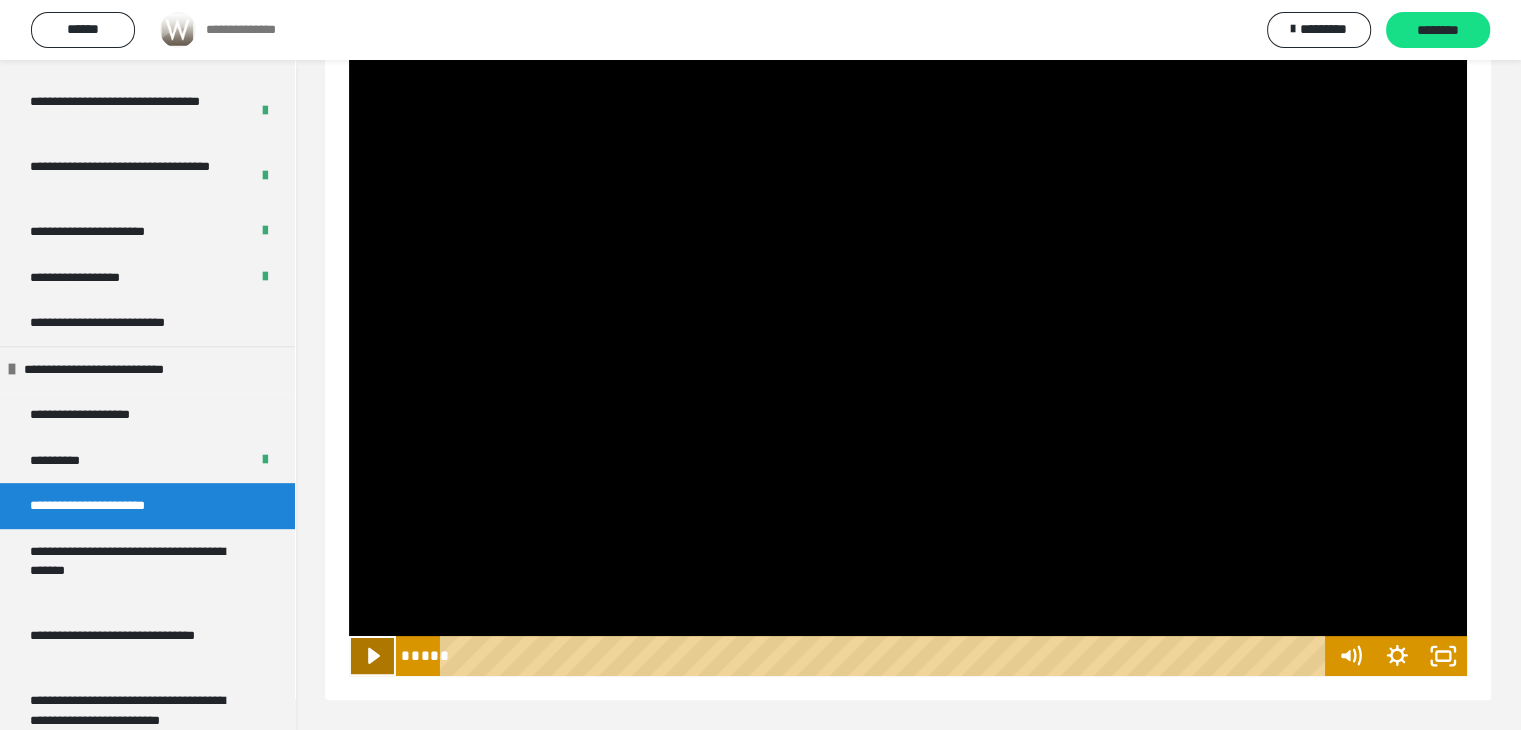click 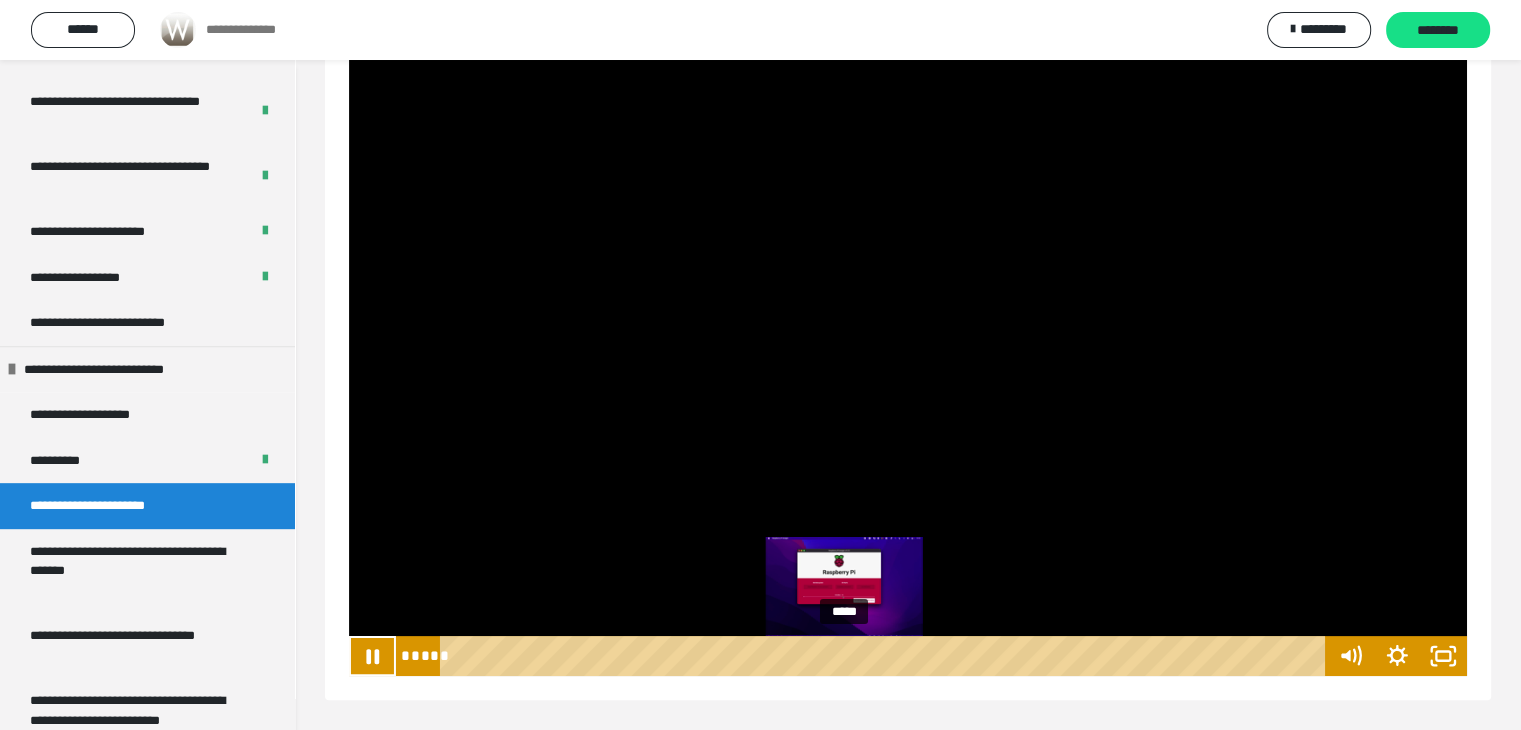 click on "*****" at bounding box center (887, 656) 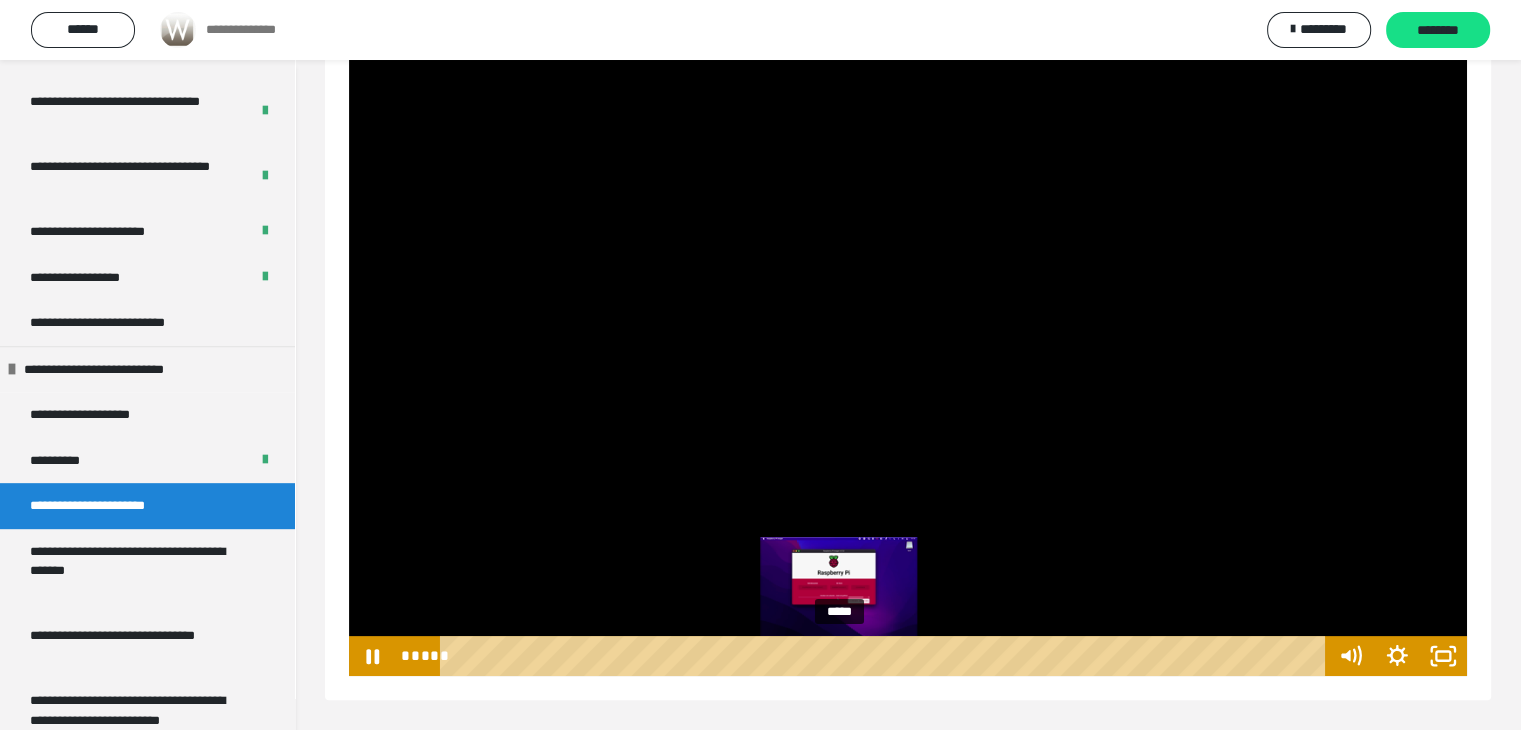 click at bounding box center [839, 655] 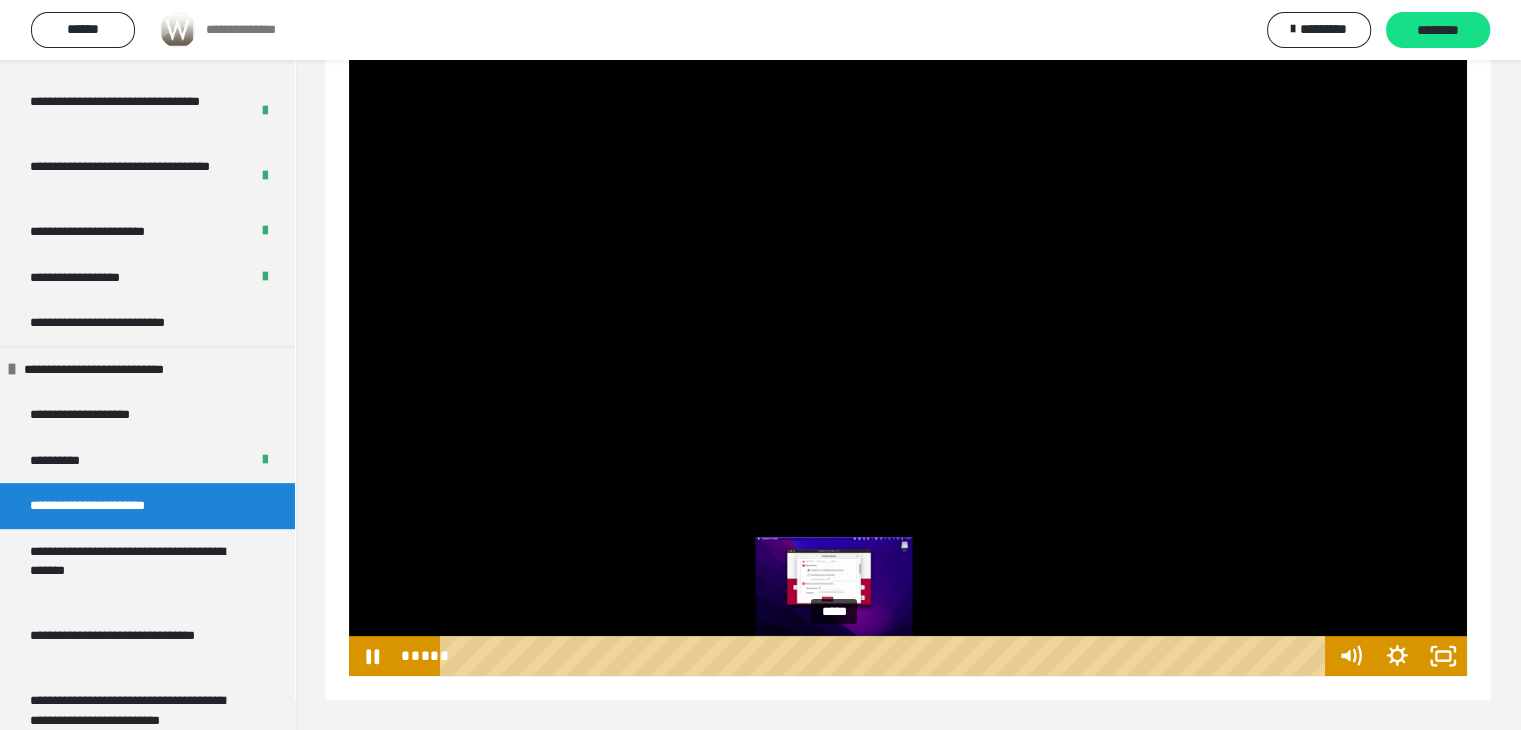 click at bounding box center (834, 655) 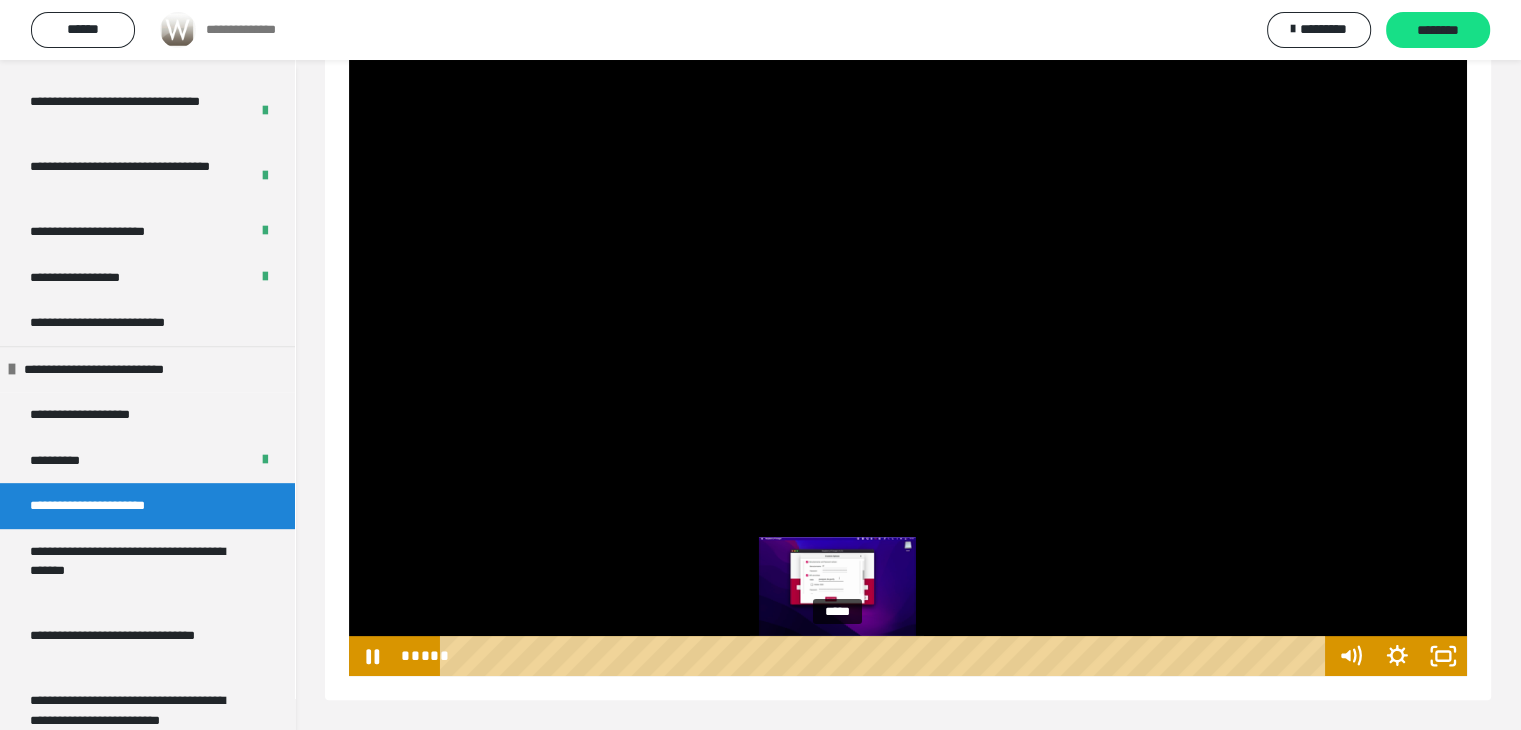 click at bounding box center [834, 655] 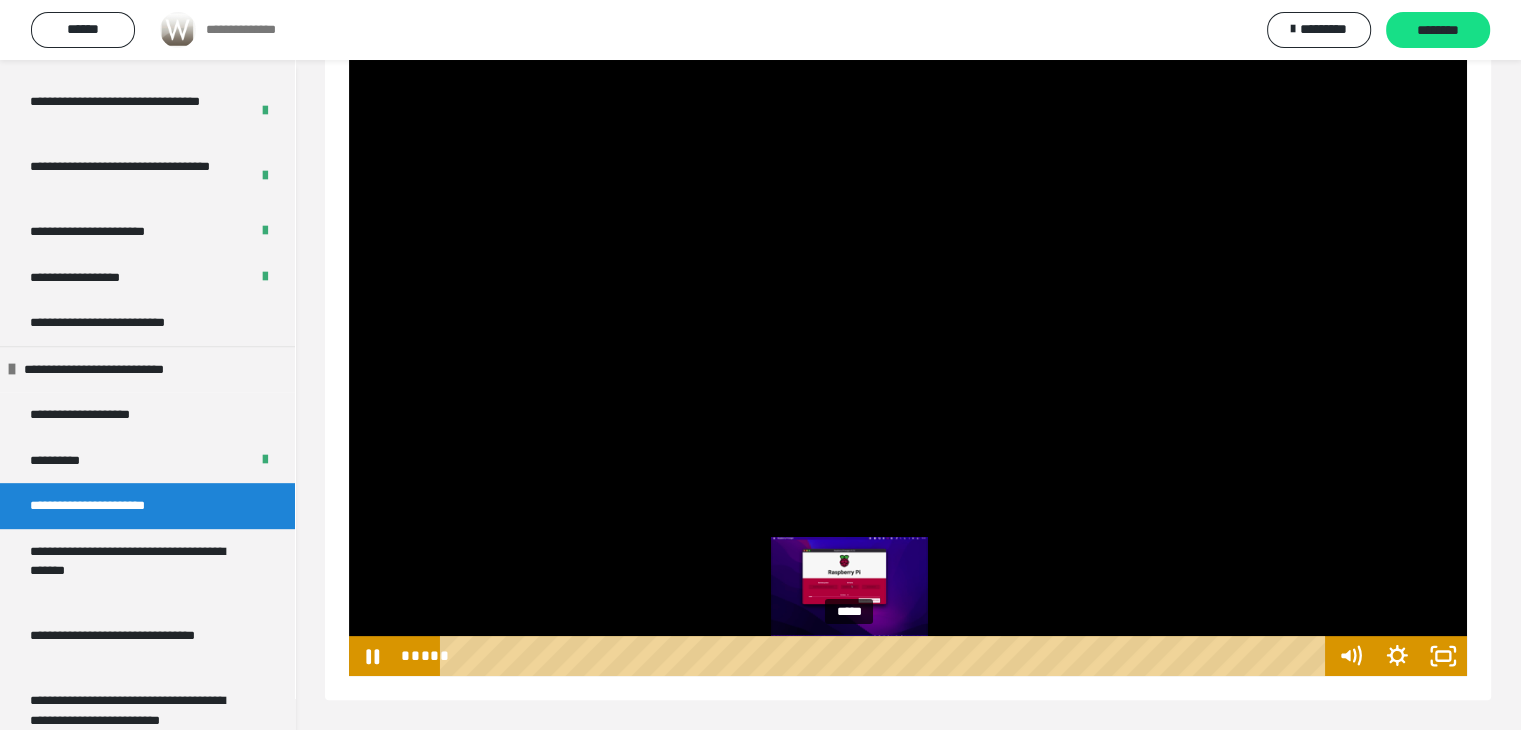 click on "*****" at bounding box center [887, 656] 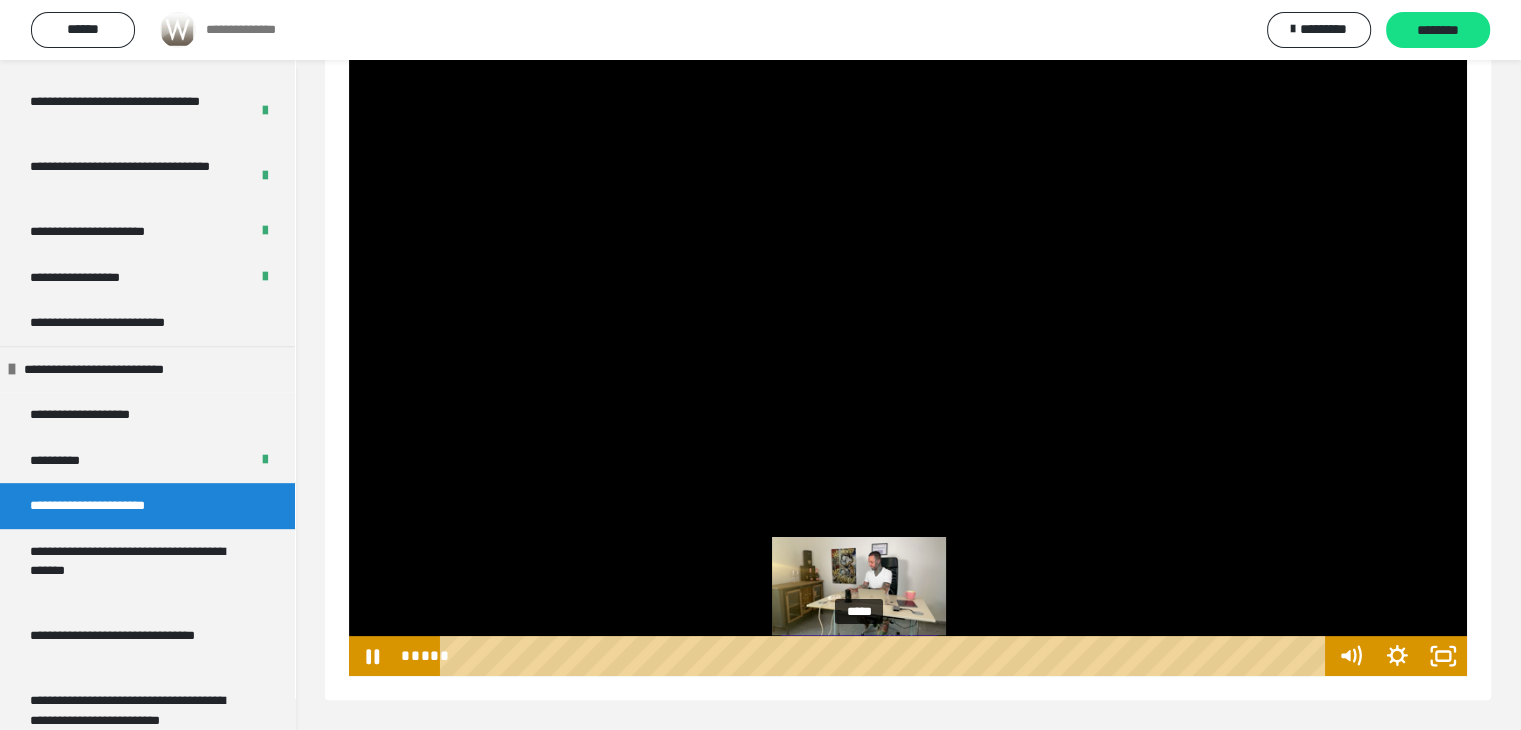 click on "*****" at bounding box center (887, 656) 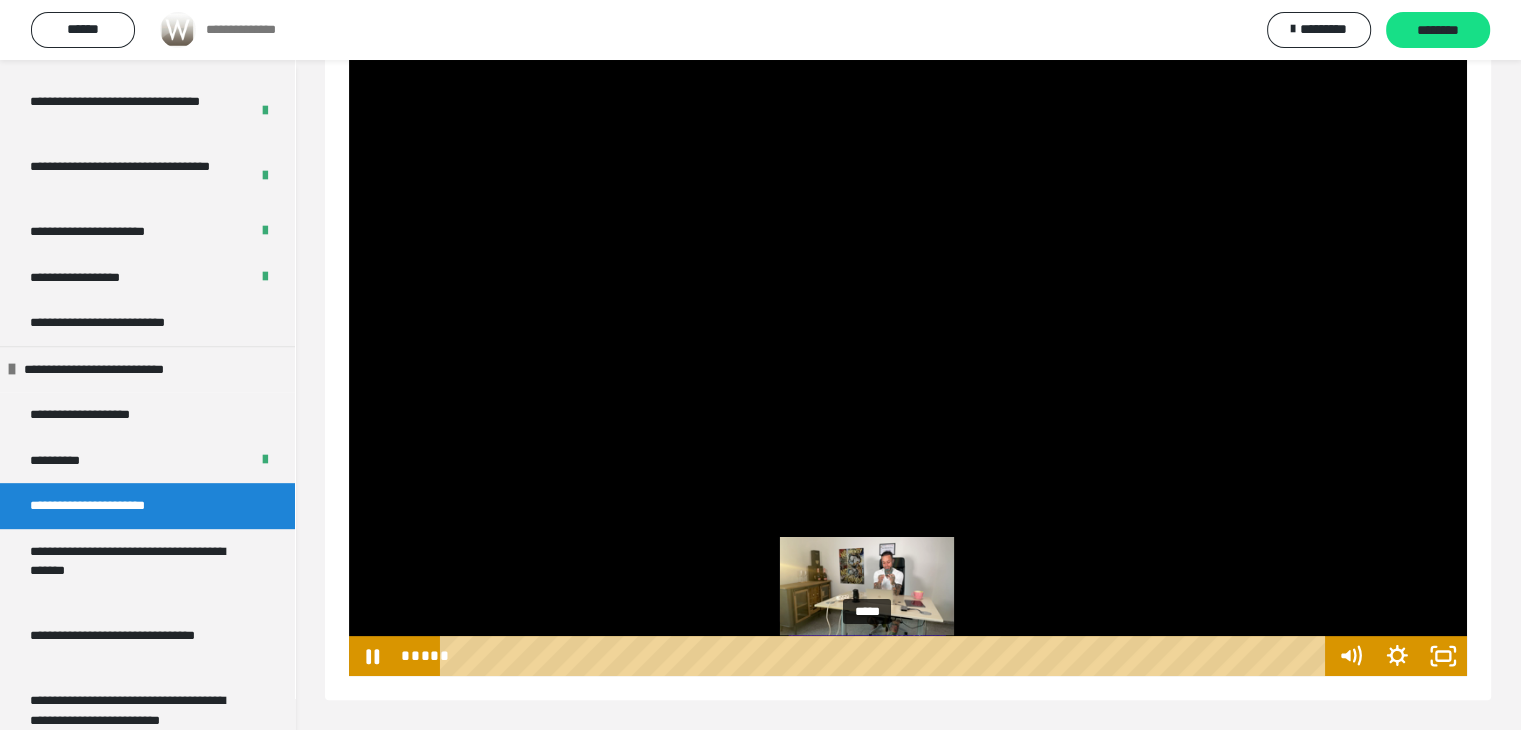 click on "*****" at bounding box center (887, 656) 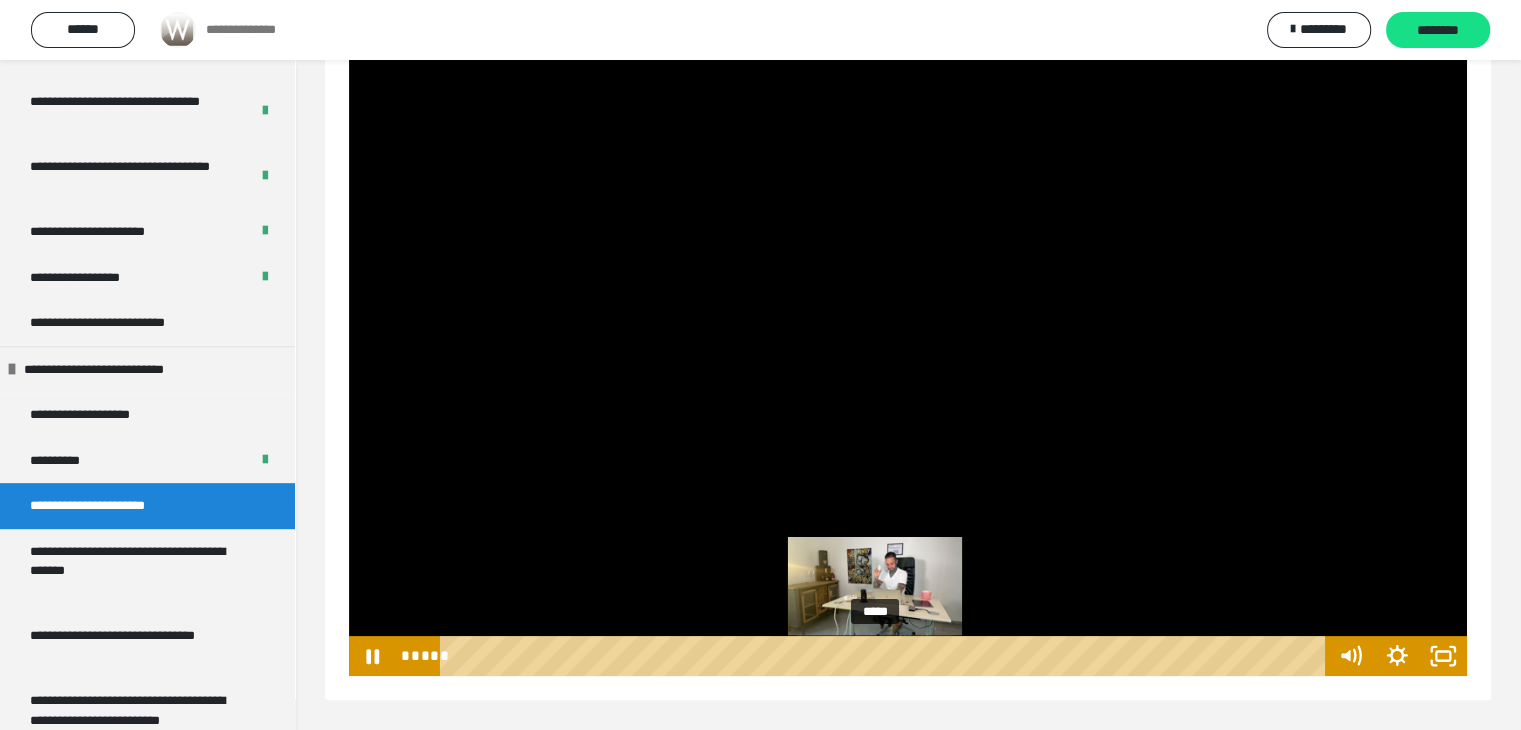 click on "*****" at bounding box center (887, 656) 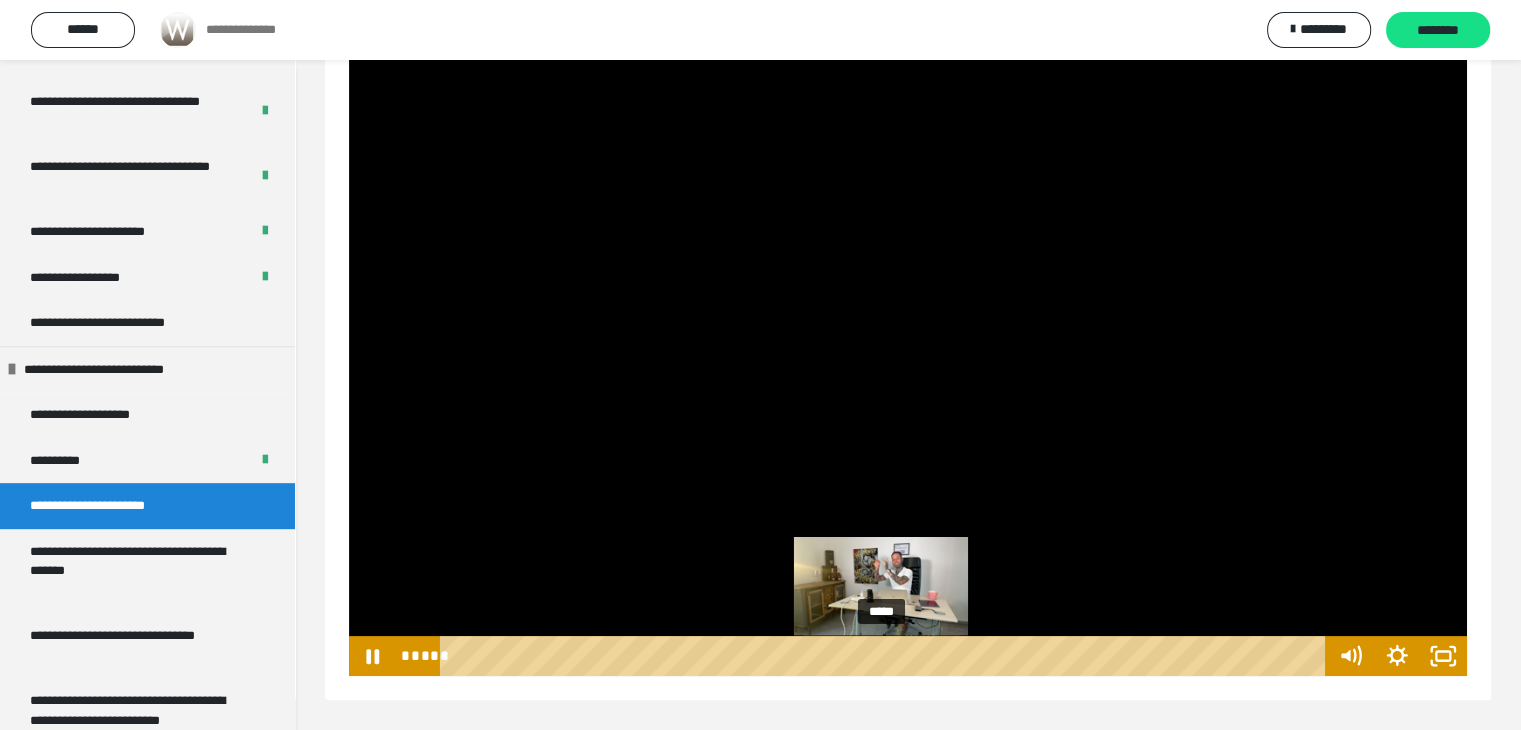 click on "*****" at bounding box center (887, 656) 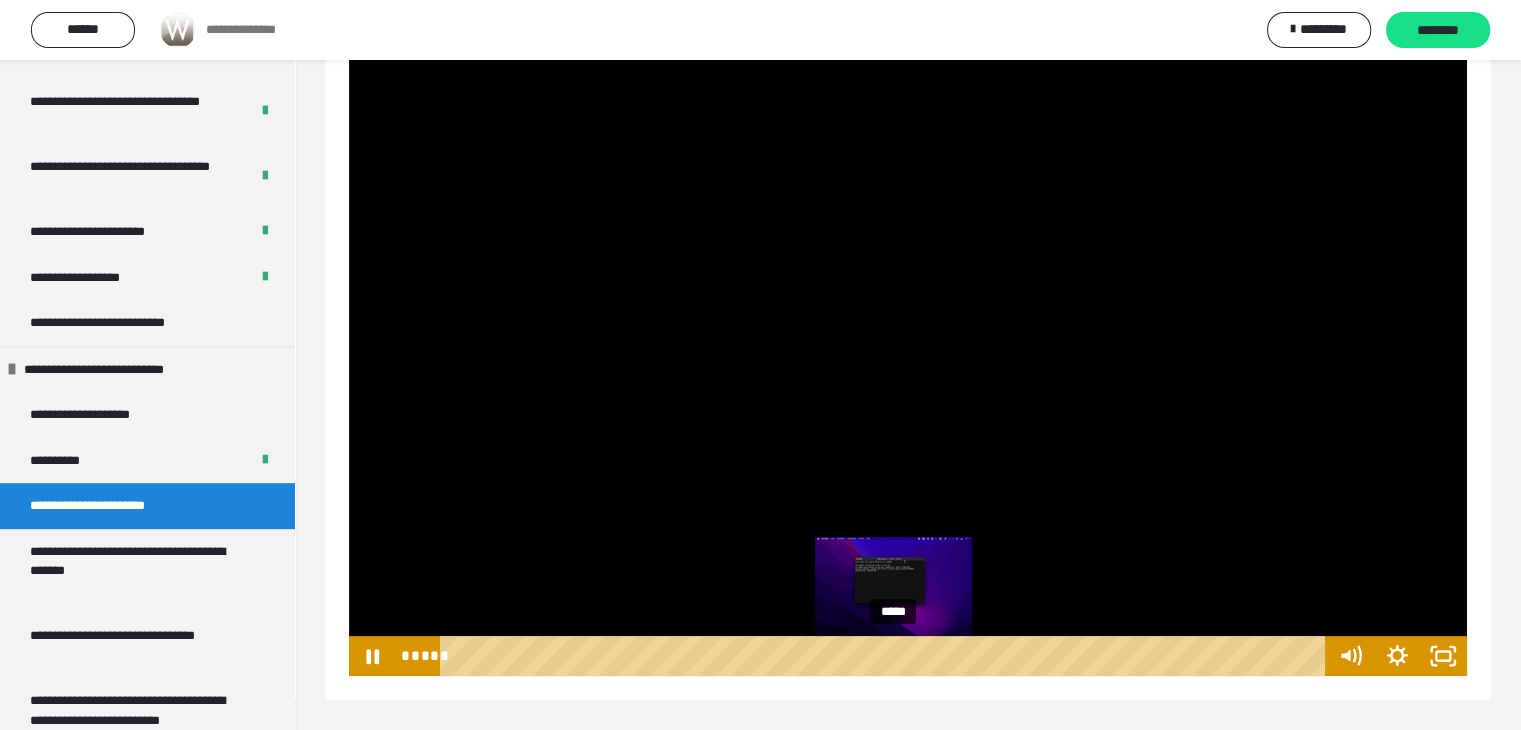 click on "*****" at bounding box center [887, 656] 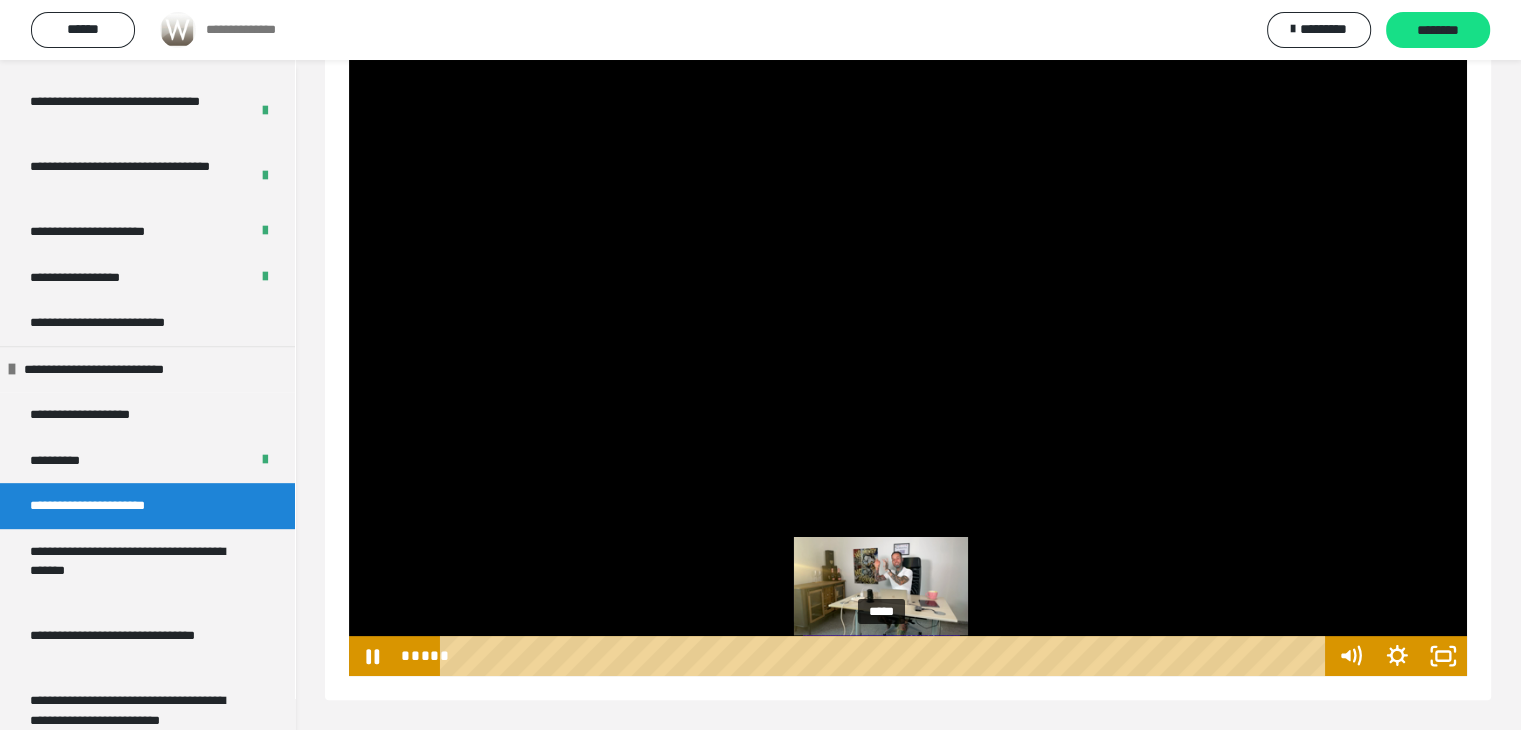 click on "*****" at bounding box center [887, 656] 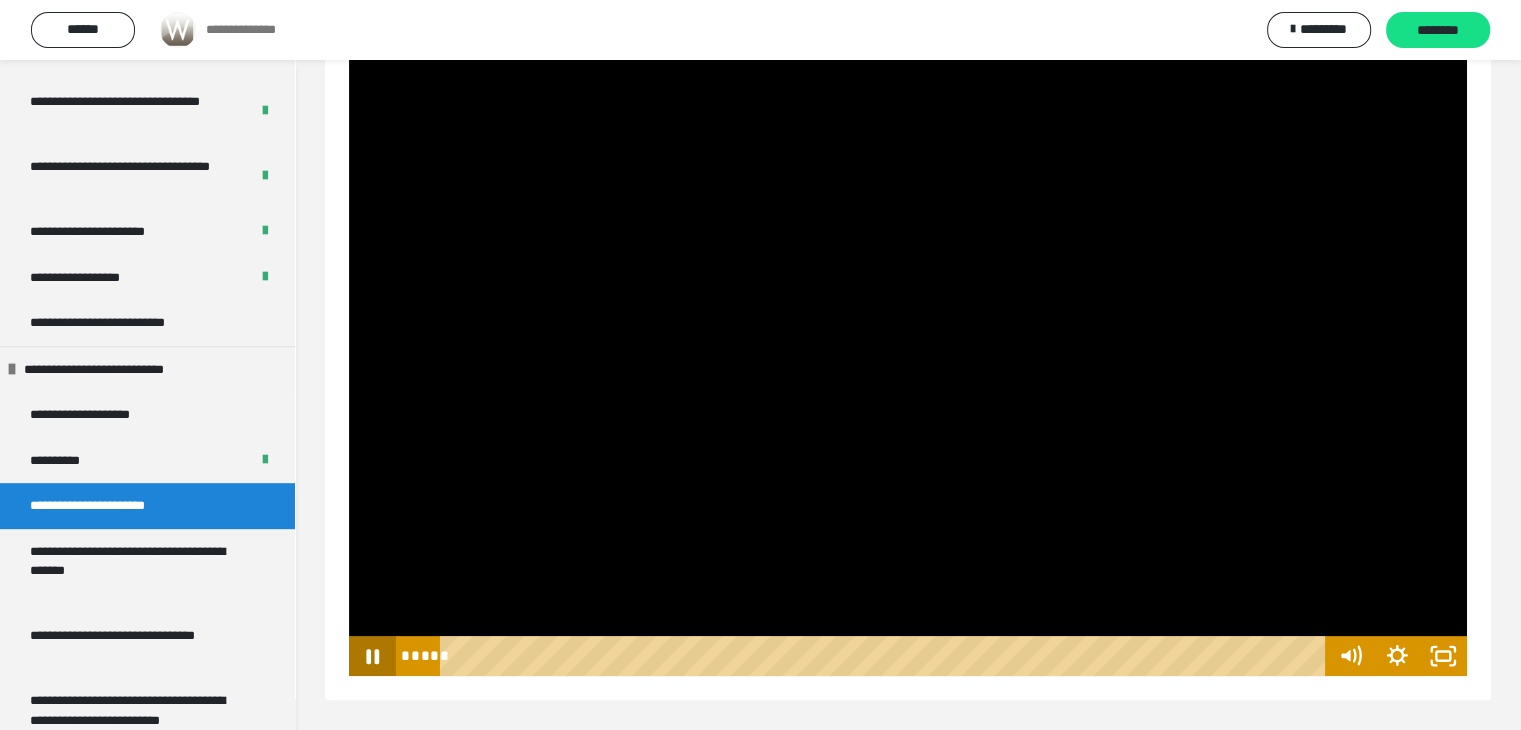 click 